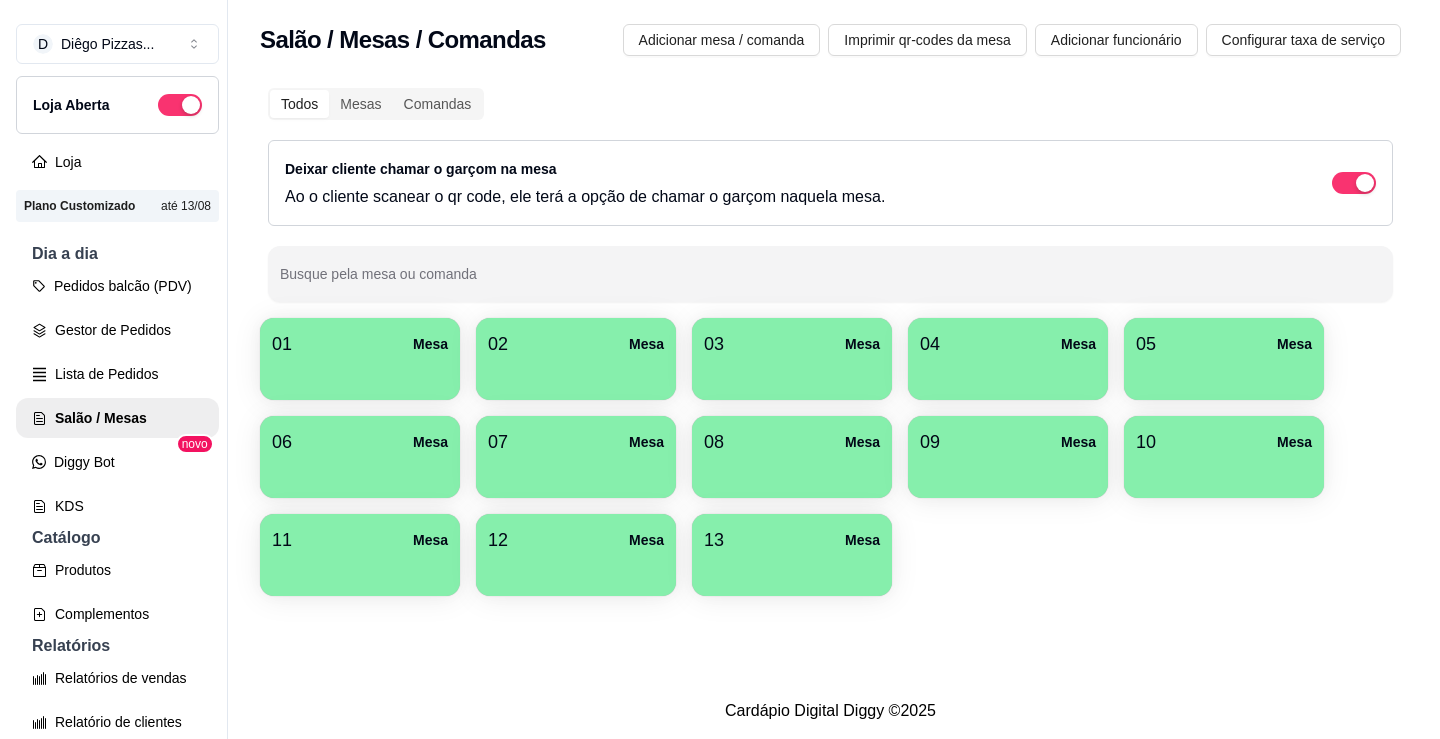 scroll, scrollTop: 0, scrollLeft: 0, axis: both 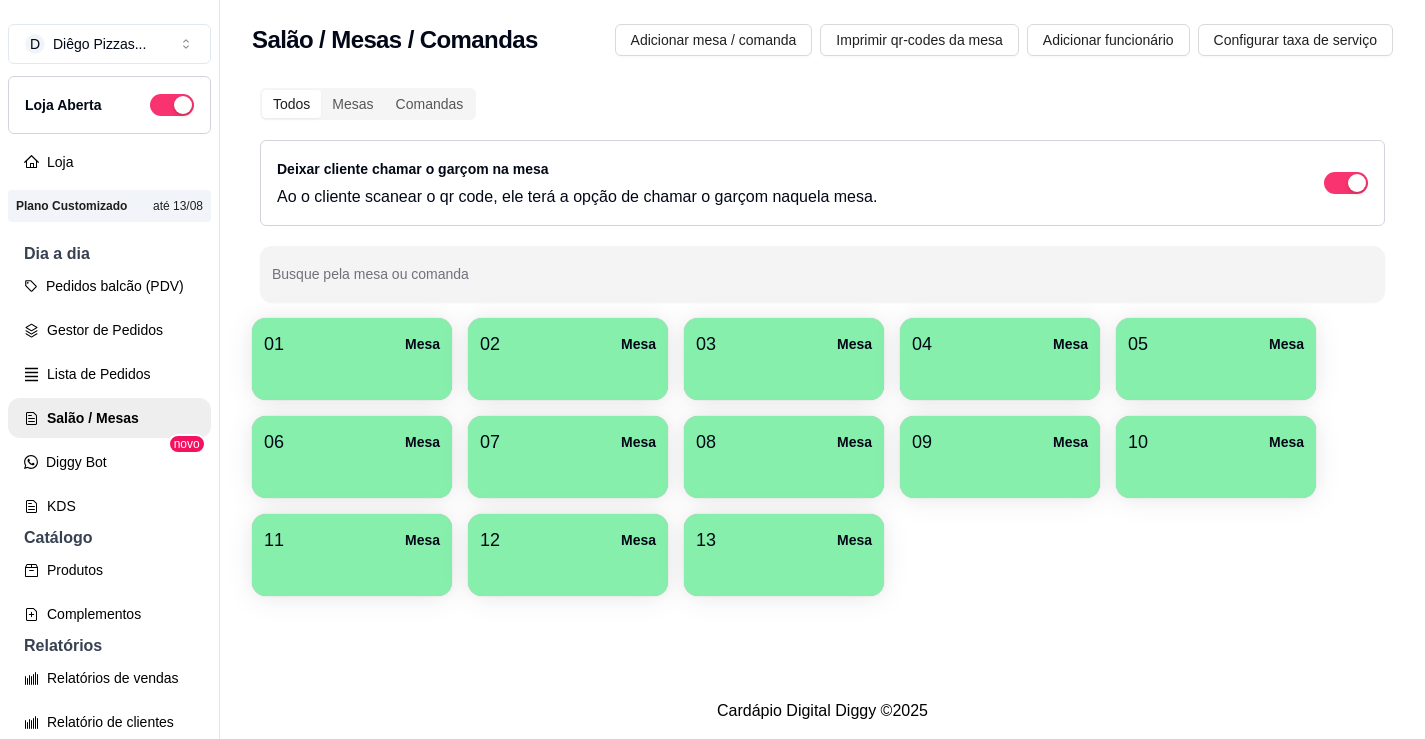 click at bounding box center [352, 373] 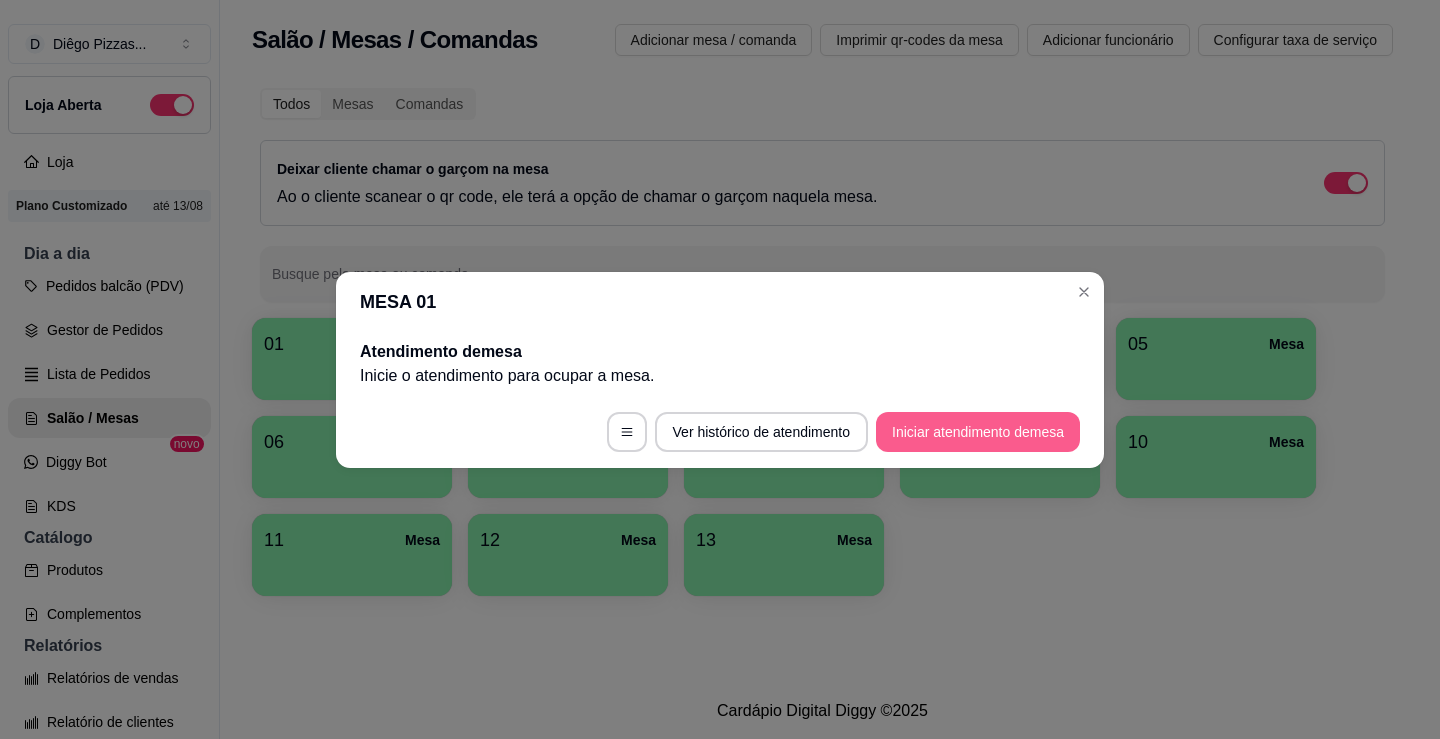 click on "Iniciar atendimento de  mesa" at bounding box center (978, 432) 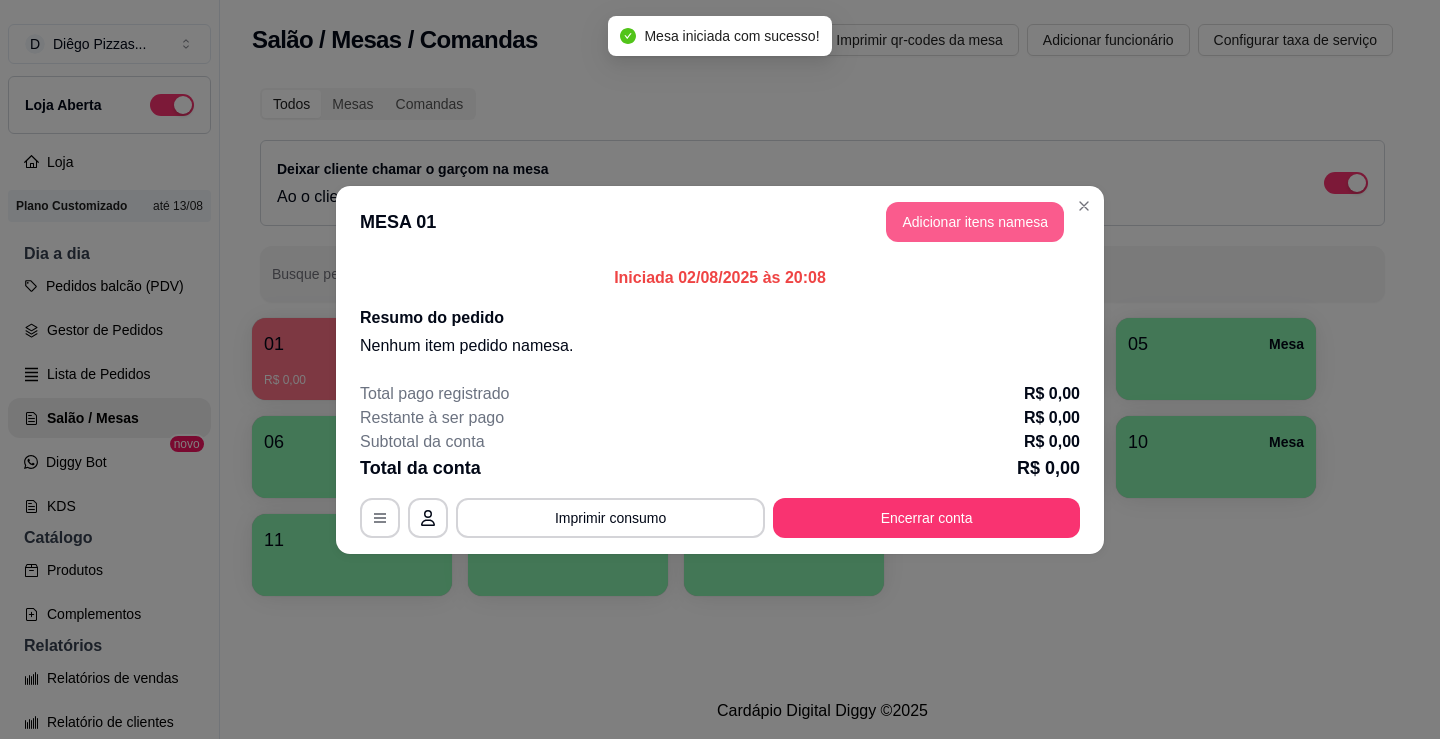 click on "Adicionar itens na  mesa" at bounding box center [975, 222] 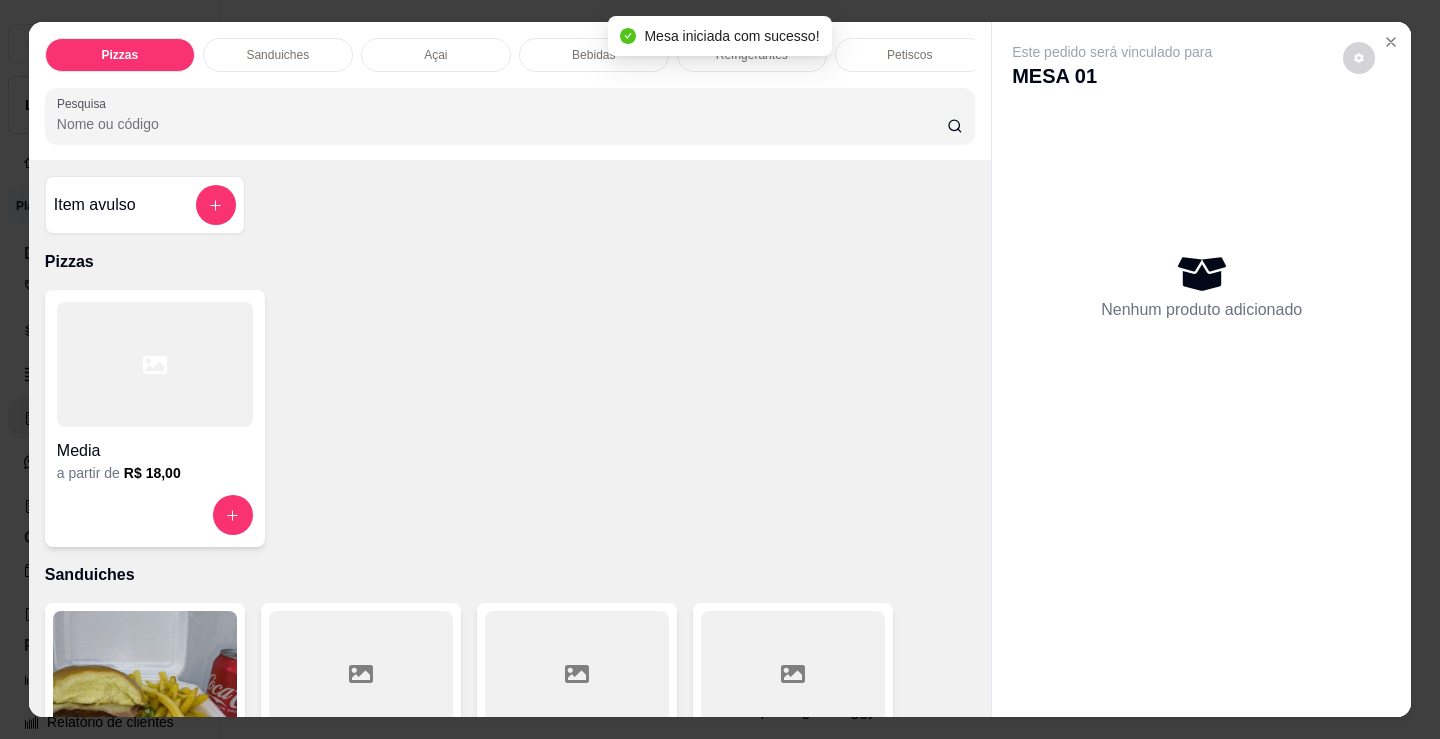 click on "Pizzas  Sanduiches  Açai  Bebidas  Refrigerantes Petiscos  doces Cigarros utensílios  quebrados Pesquisa" at bounding box center (510, 91) 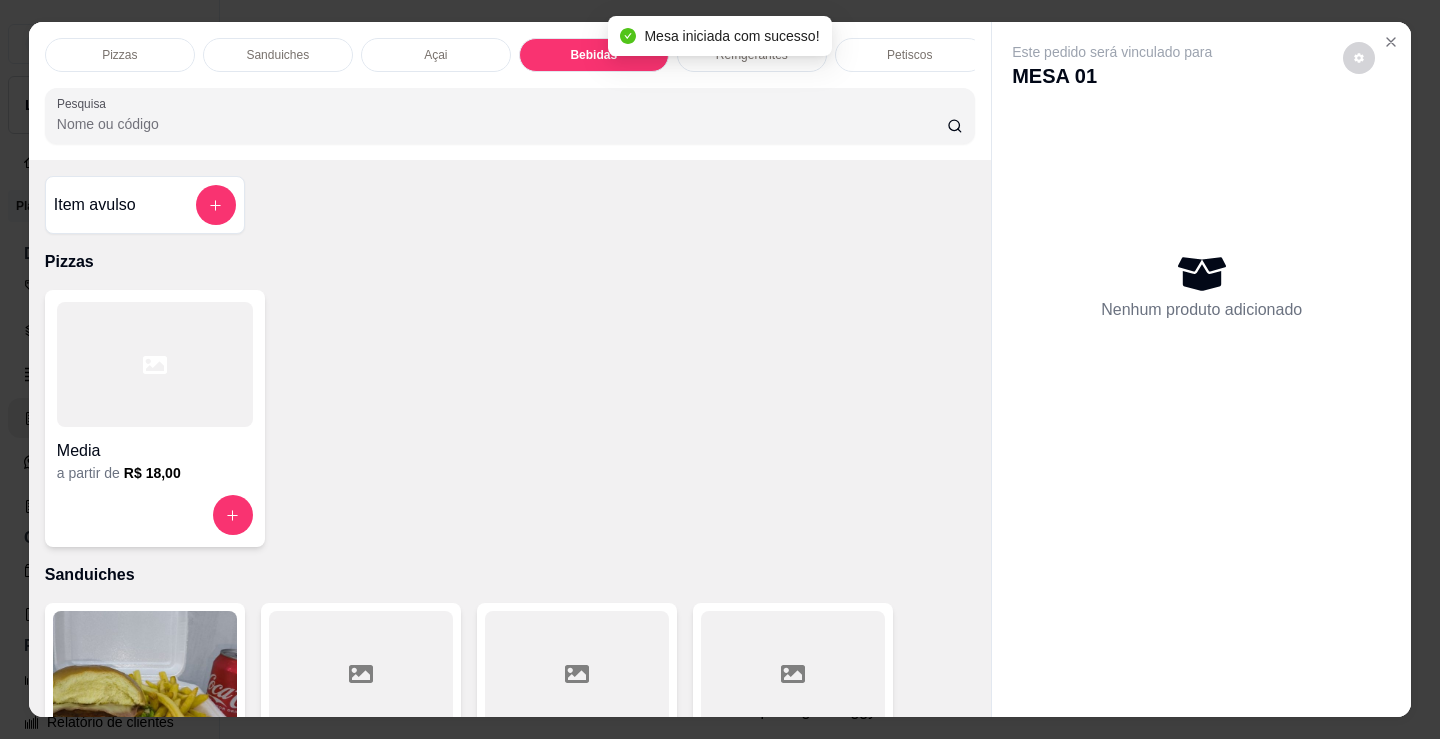scroll, scrollTop: 2478, scrollLeft: 0, axis: vertical 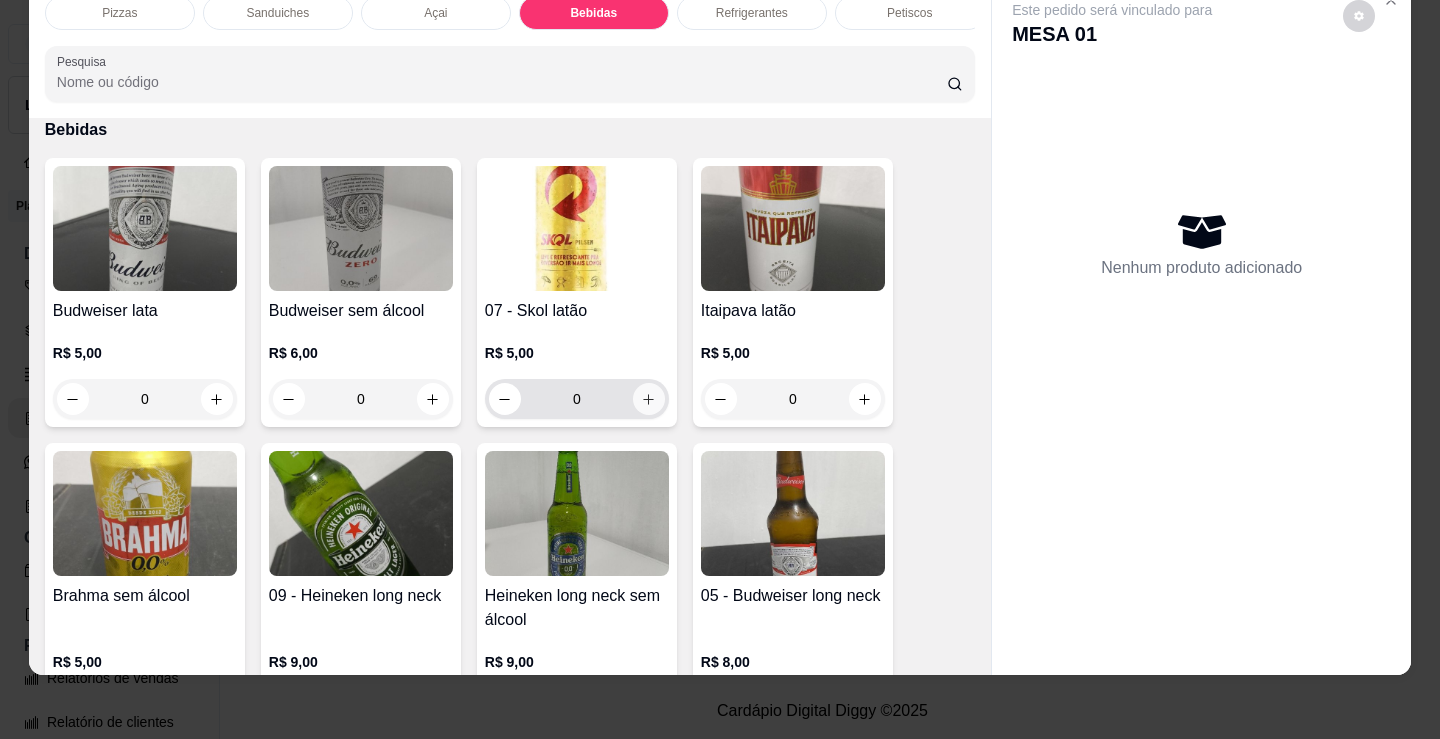 click 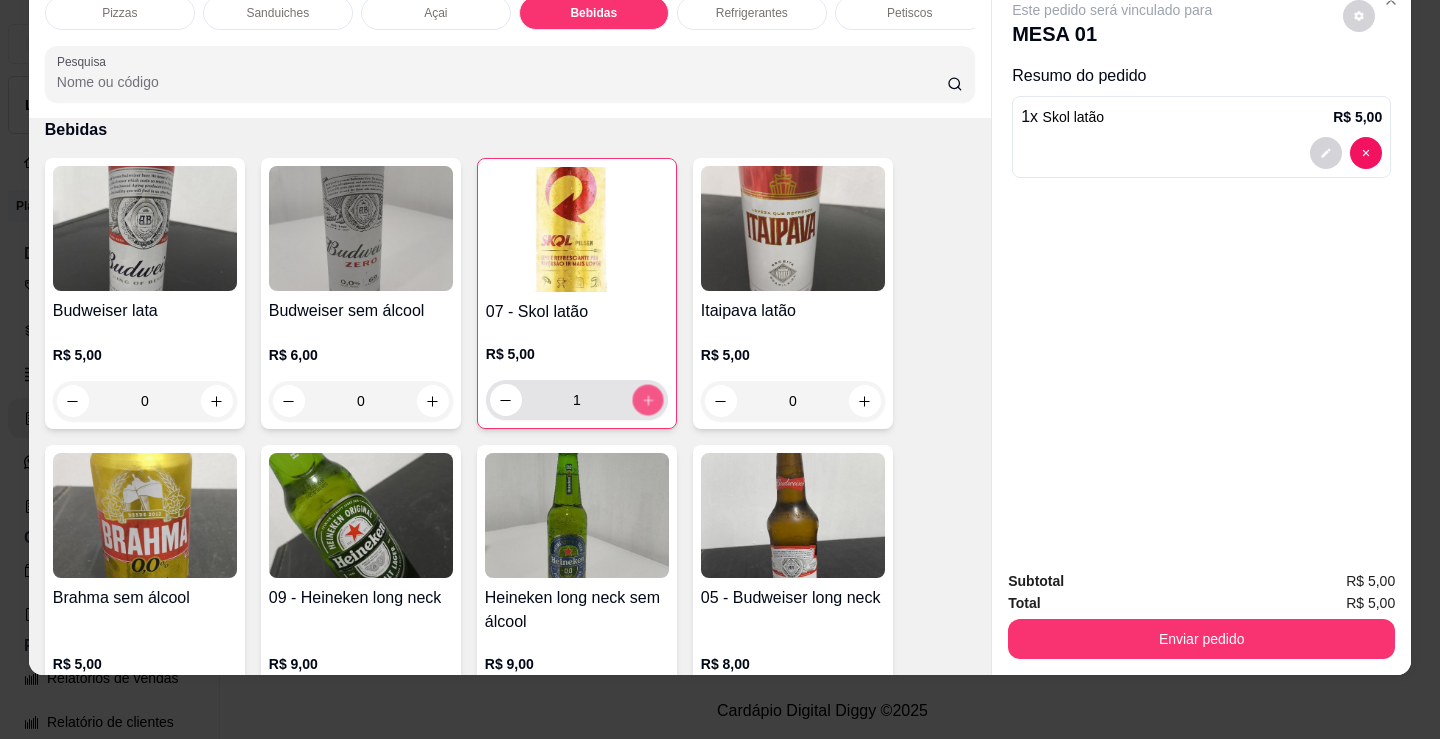 click 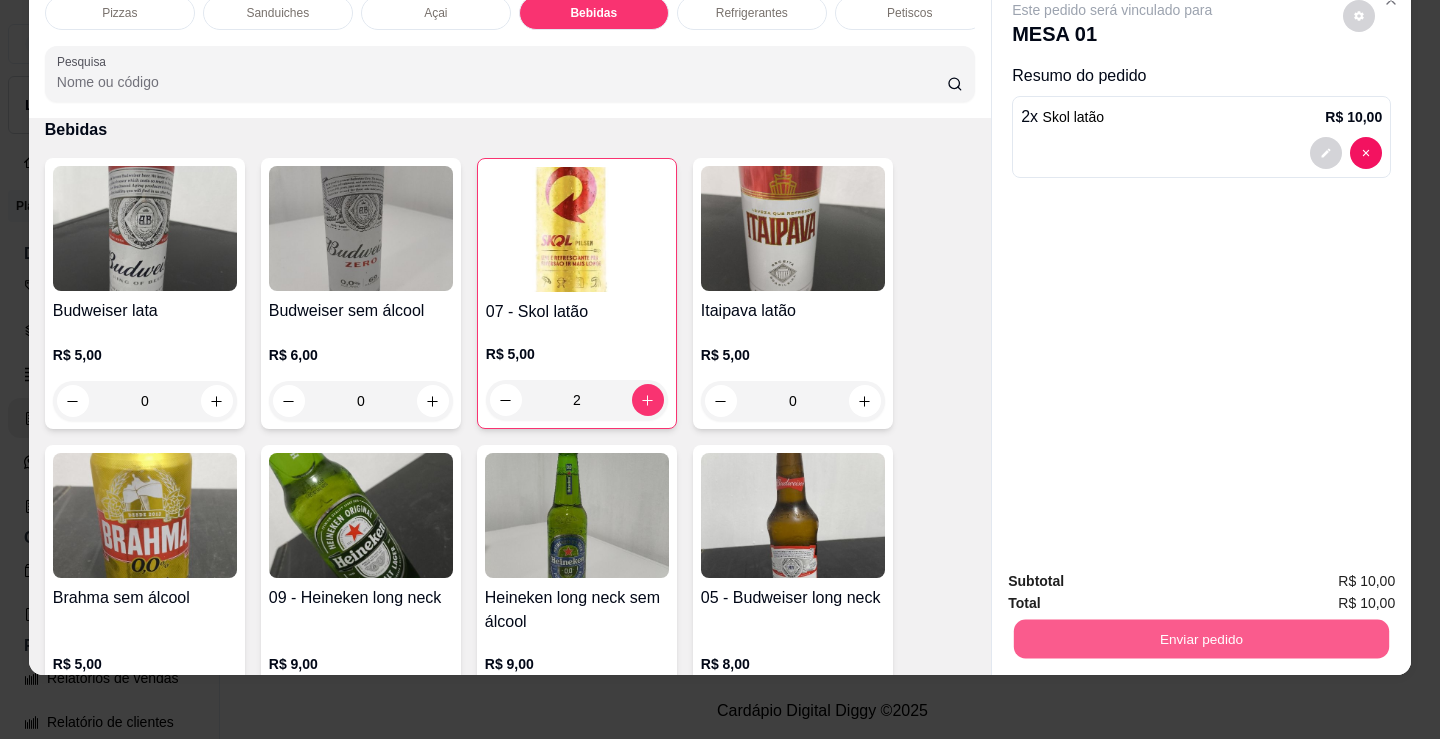 click on "Enviar pedido" at bounding box center [1201, 638] 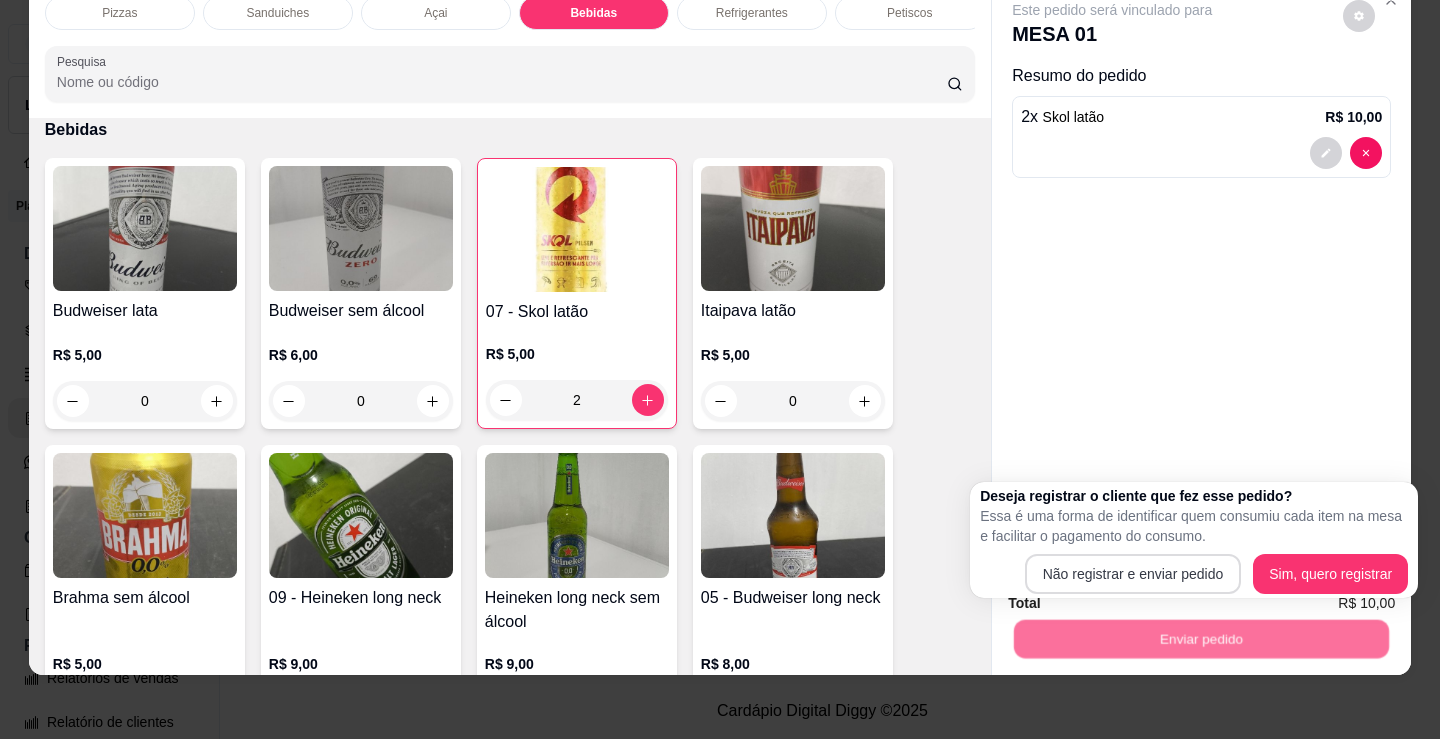 click on "Deseja registrar o cliente que fez esse pedido? Essa é uma forma de identificar quem consumiu cada item na mesa e facilitar o pagamento do consumo. Não registrar e enviar pedido Sim, quero registrar" at bounding box center (1194, 540) 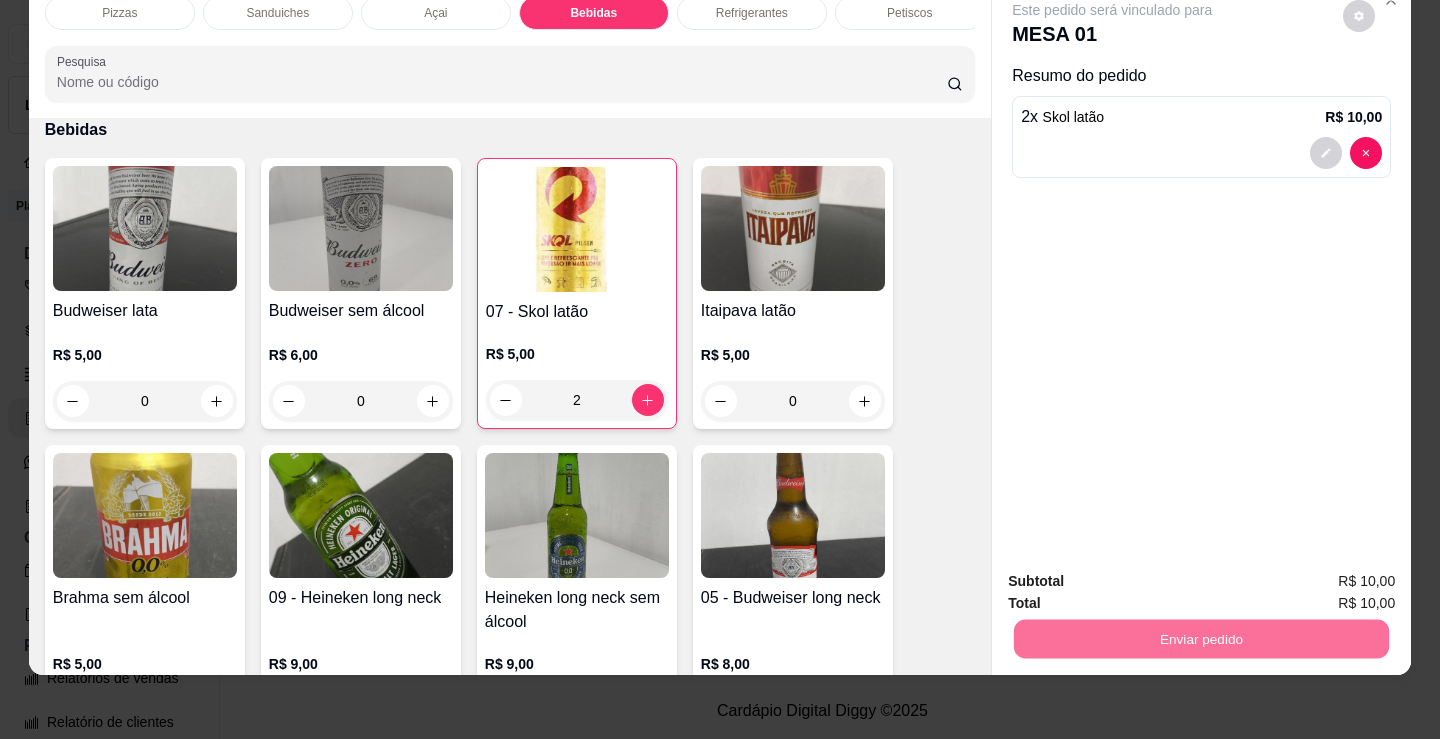 click on "Não registrar e enviar pedido" at bounding box center (1135, 575) 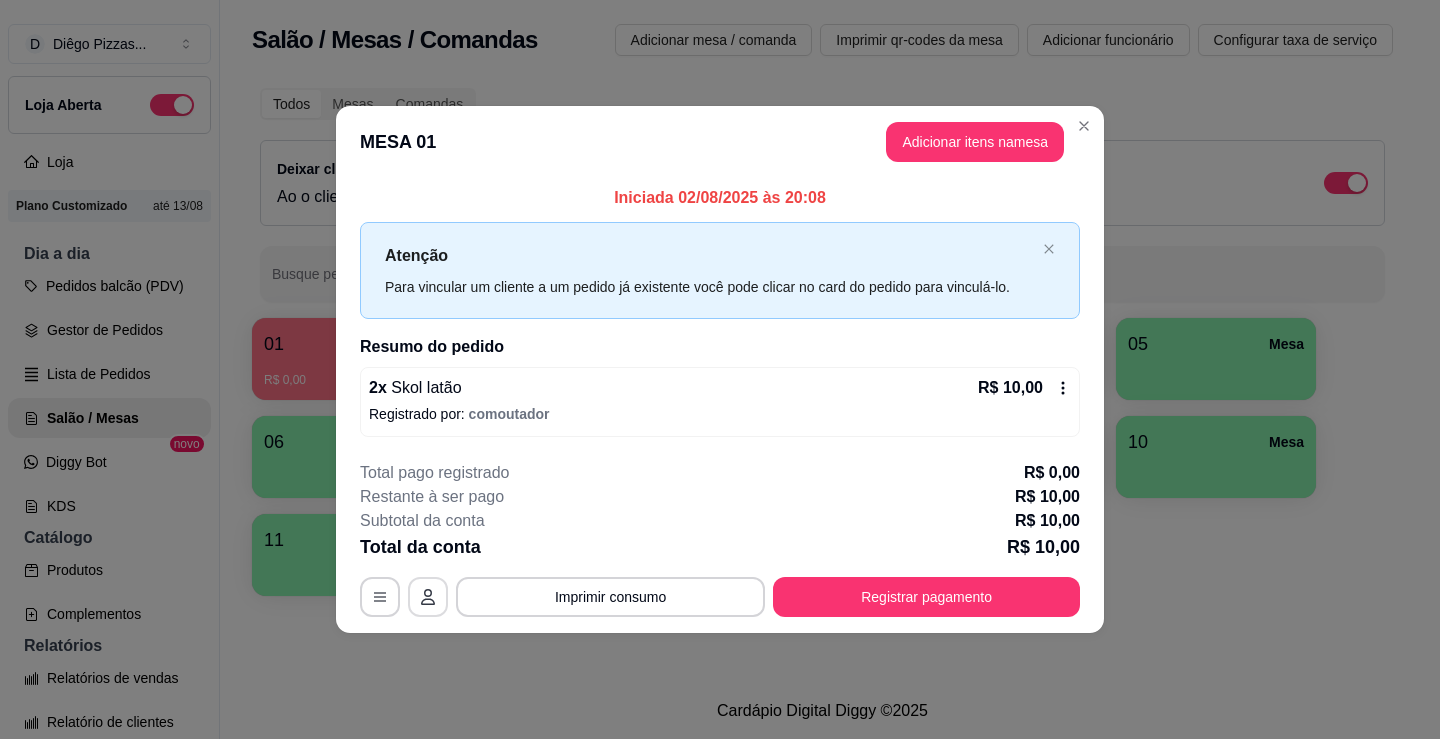 click 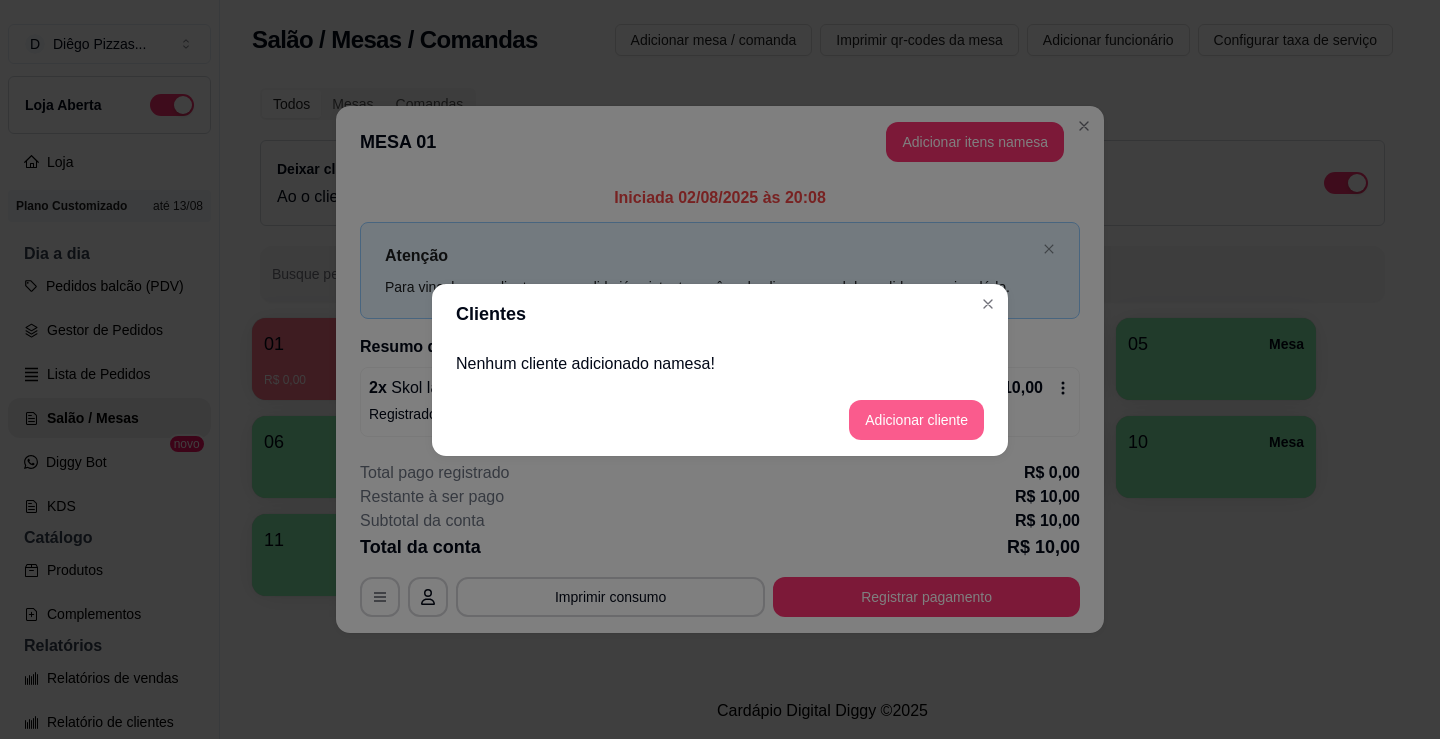 click on "Adicionar cliente" at bounding box center [916, 420] 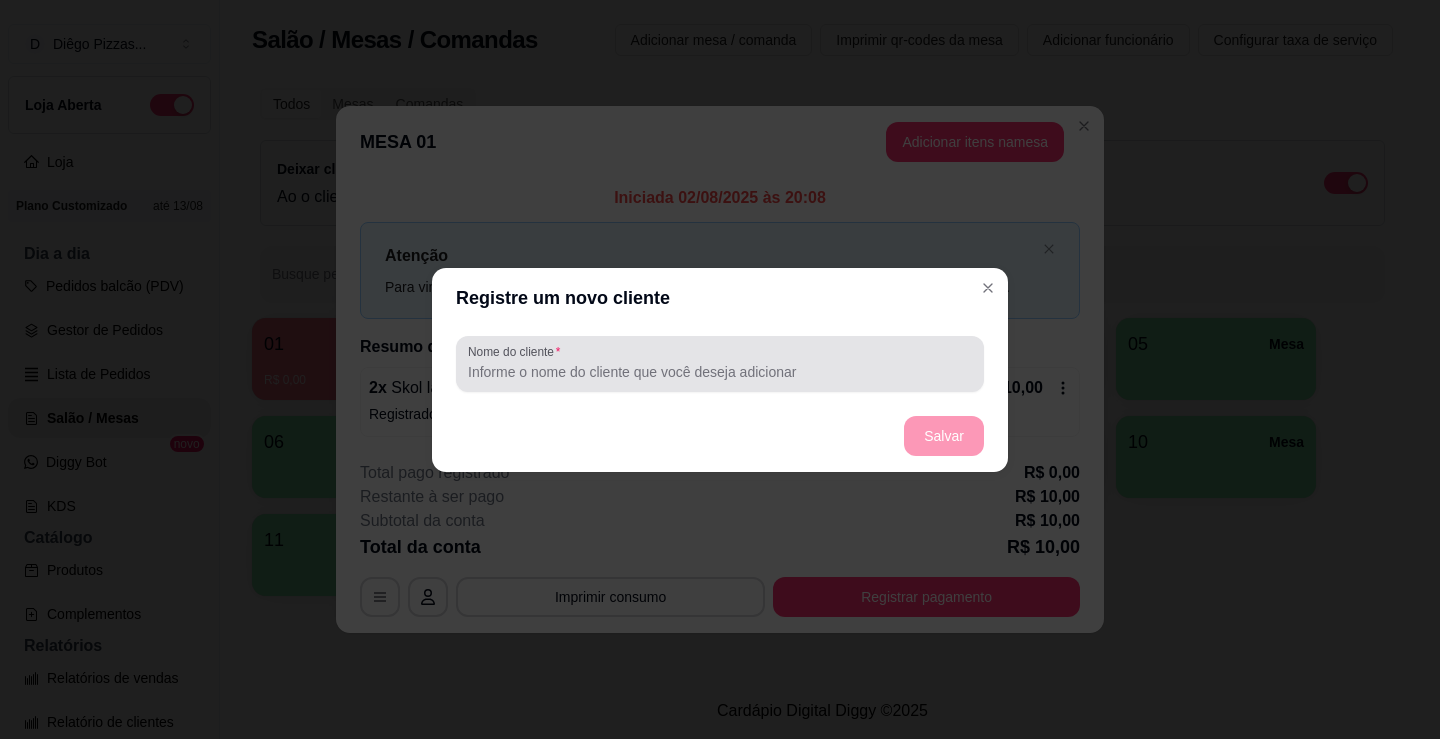click at bounding box center [720, 364] 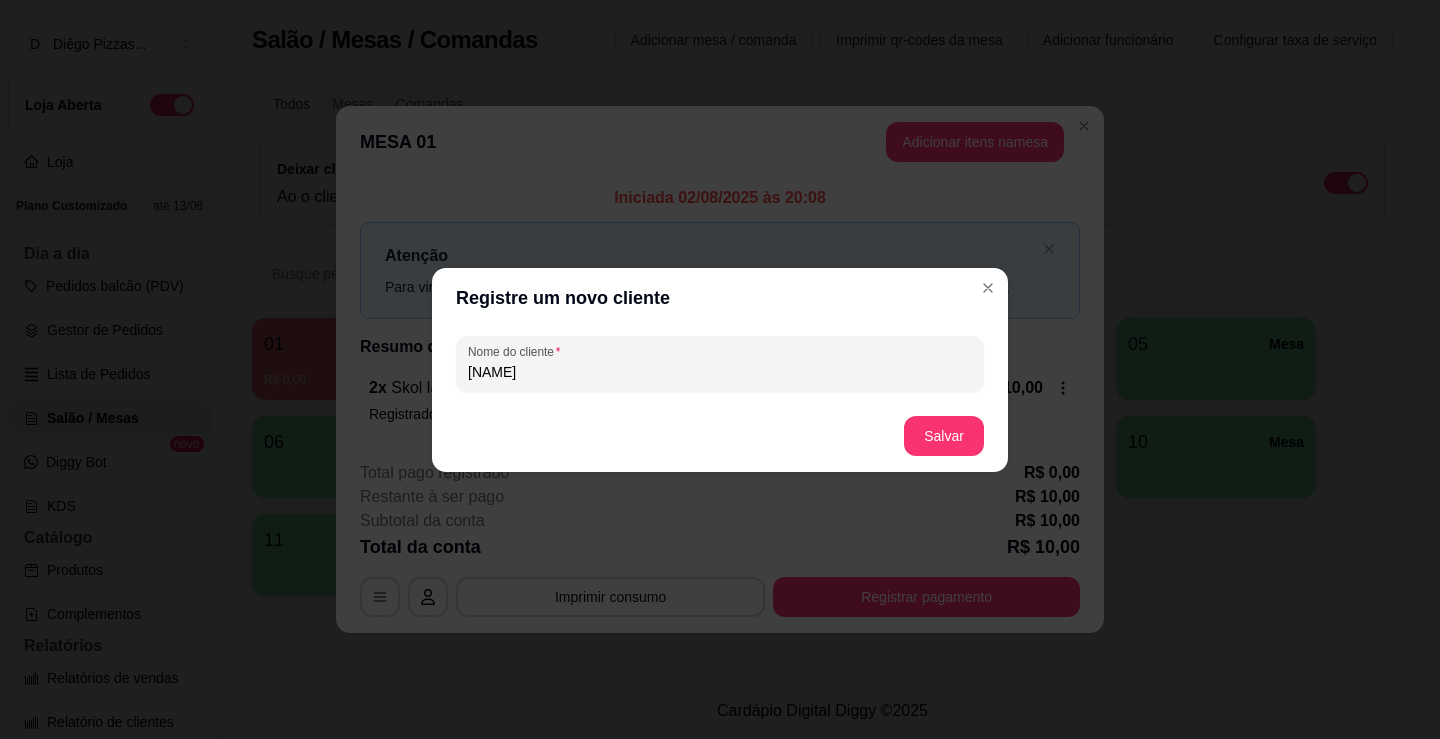 type on "[FIRST]" 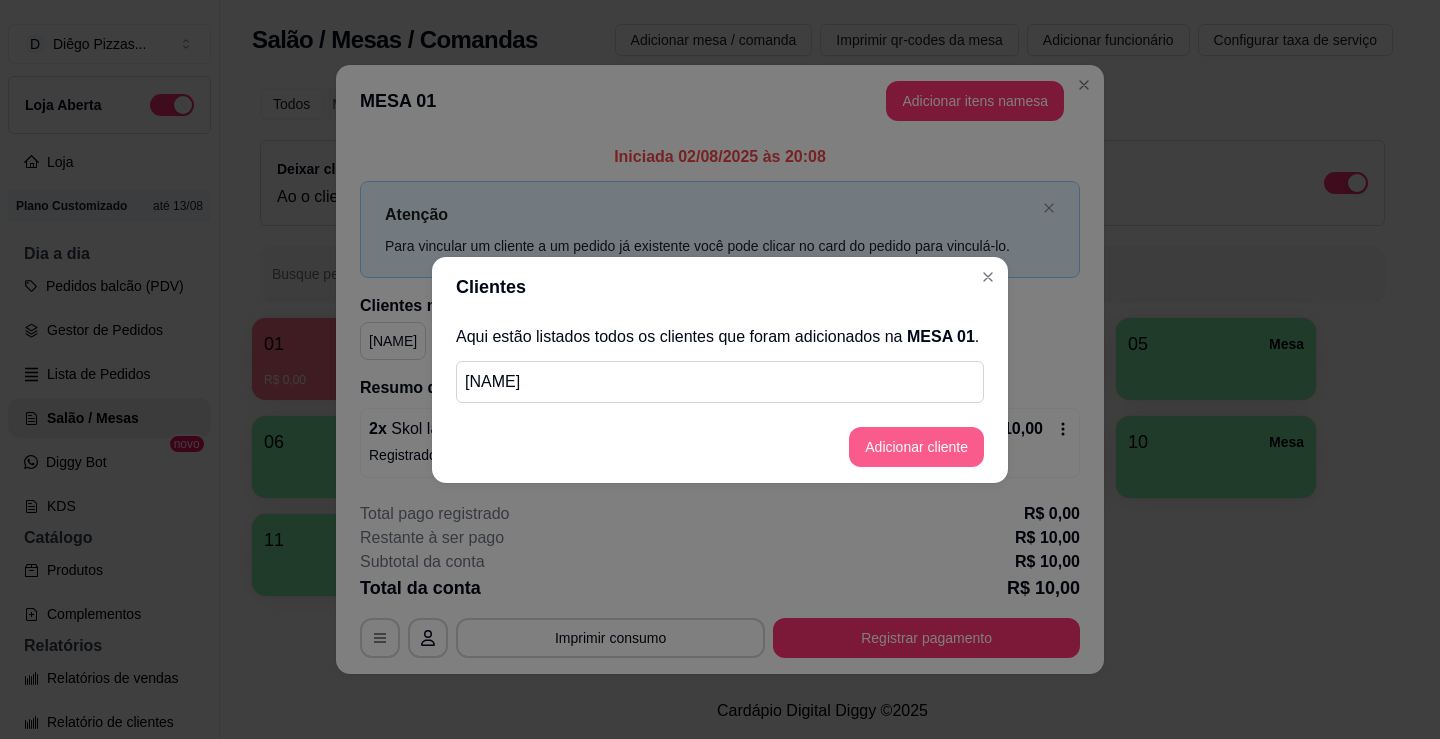 click on "Adicionar cliente" at bounding box center (916, 447) 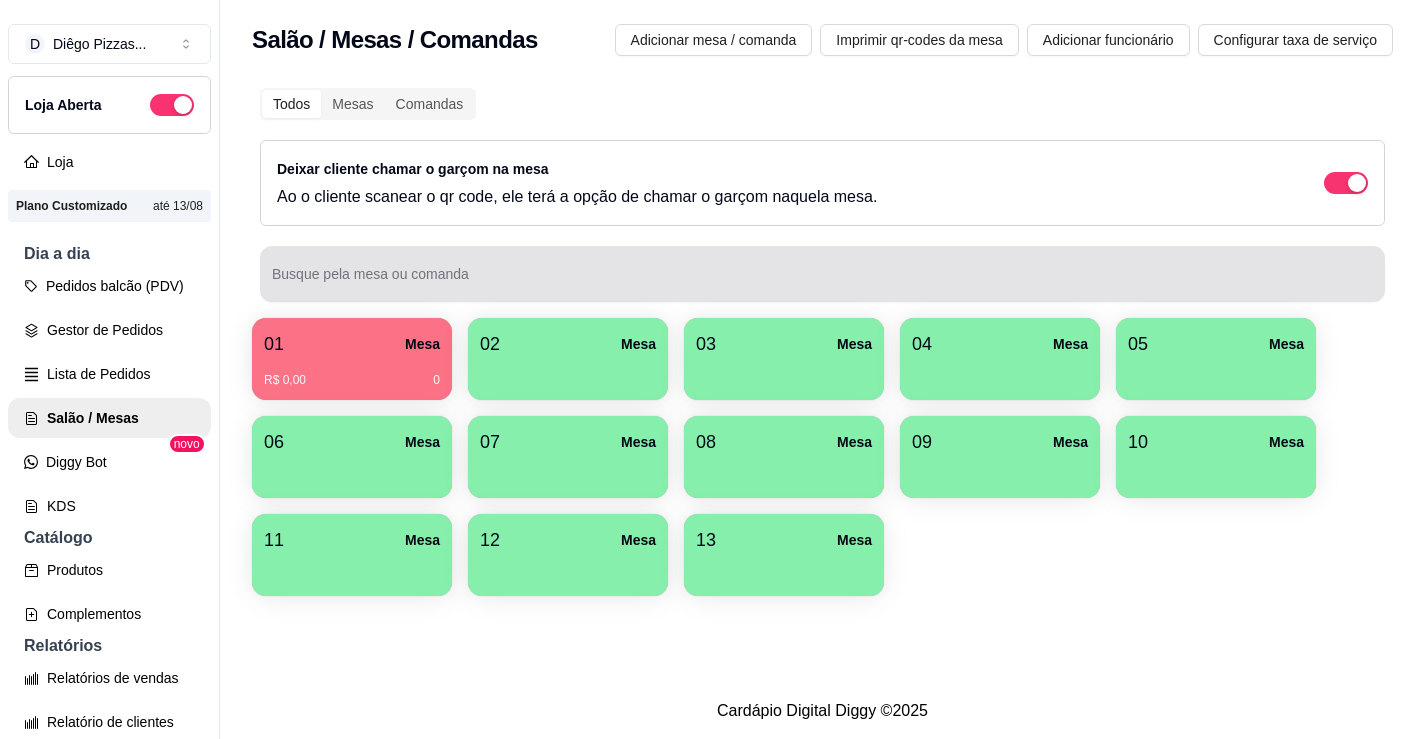 click at bounding box center [568, 373] 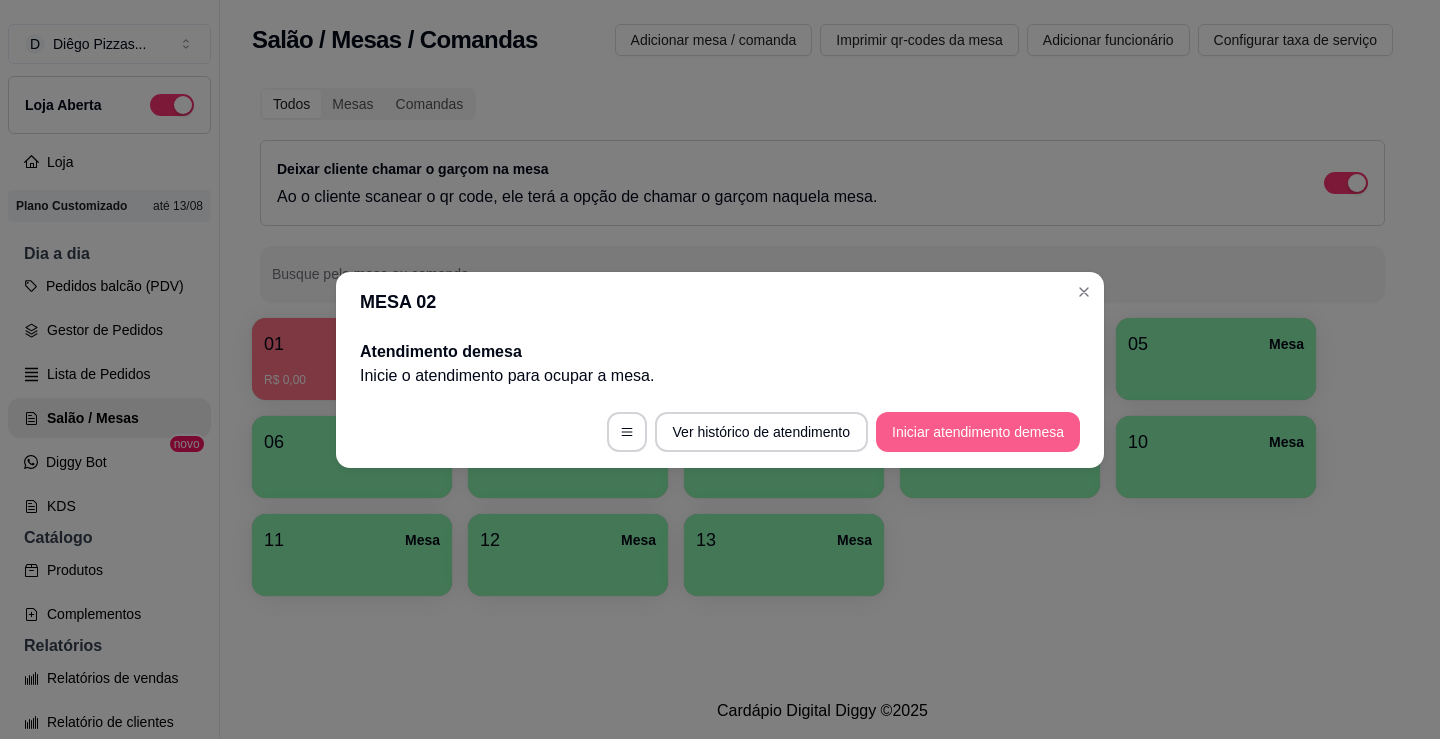 click on "Iniciar atendimento de  mesa" at bounding box center (978, 432) 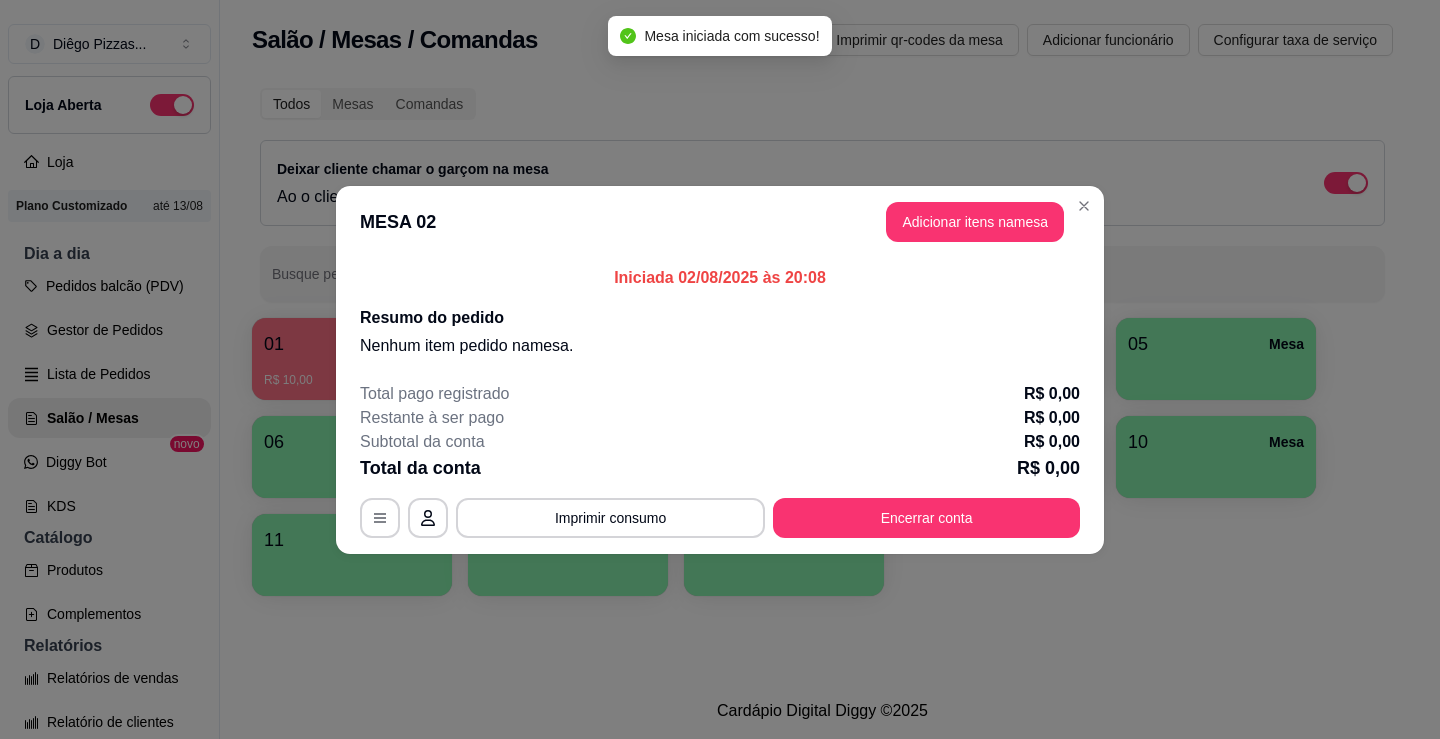 click on "Adicionar itens na  mesa" at bounding box center (975, 222) 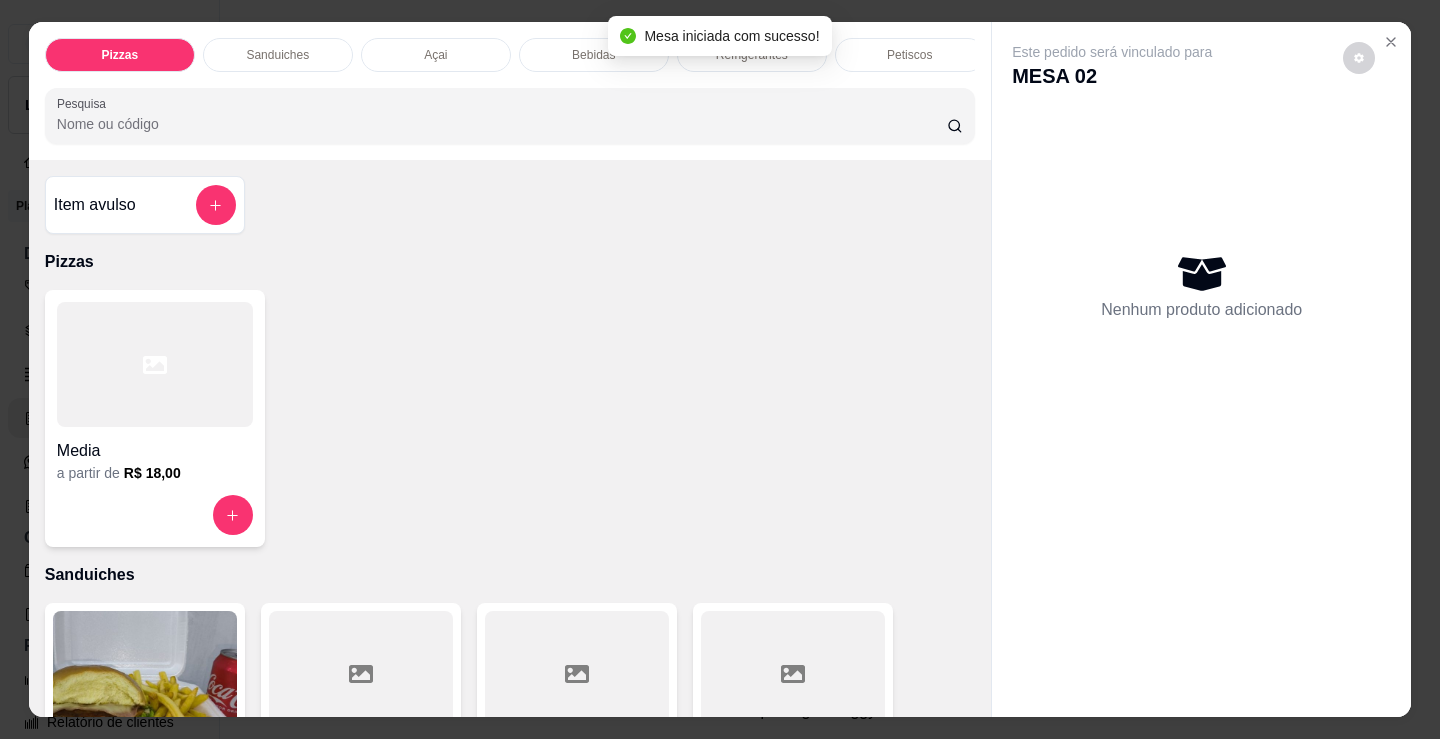 click on "Bebidas" at bounding box center [594, 55] 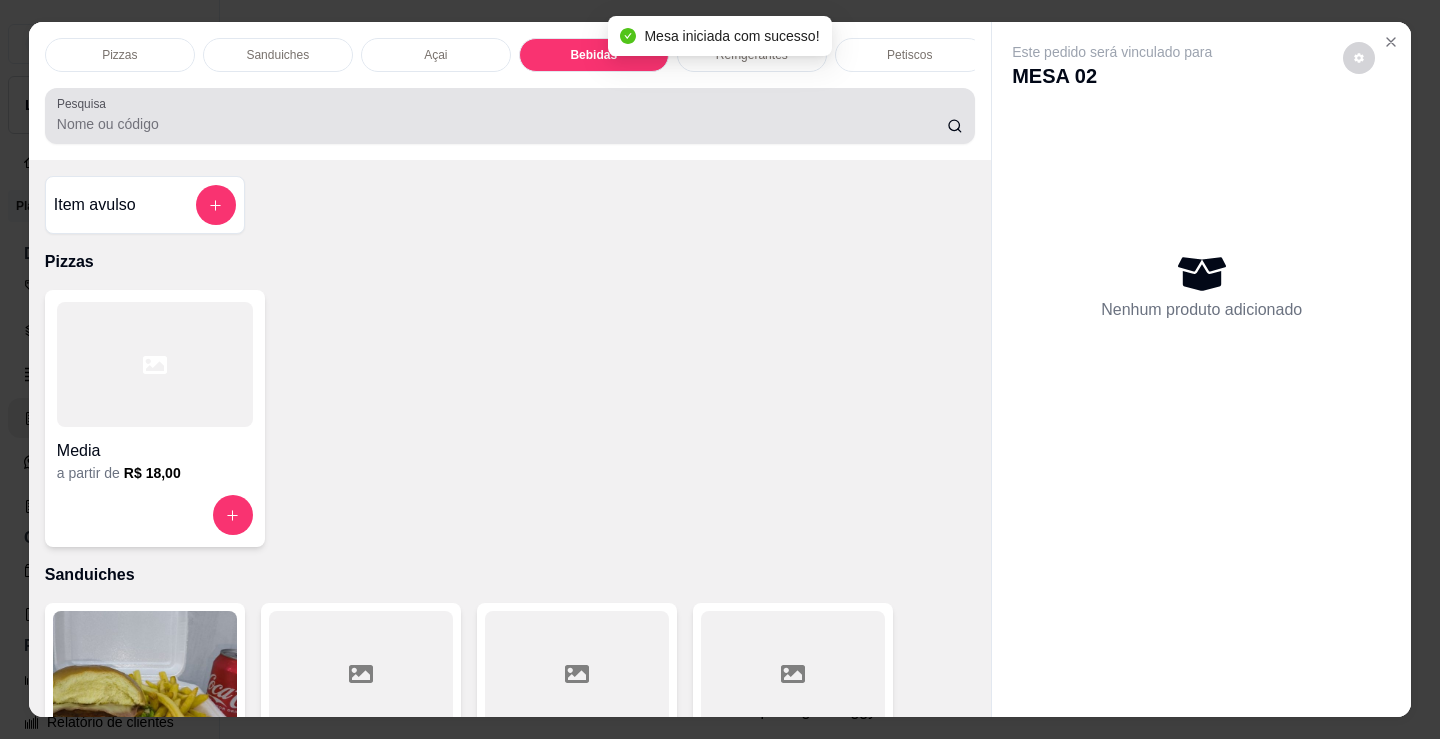 scroll, scrollTop: 2478, scrollLeft: 0, axis: vertical 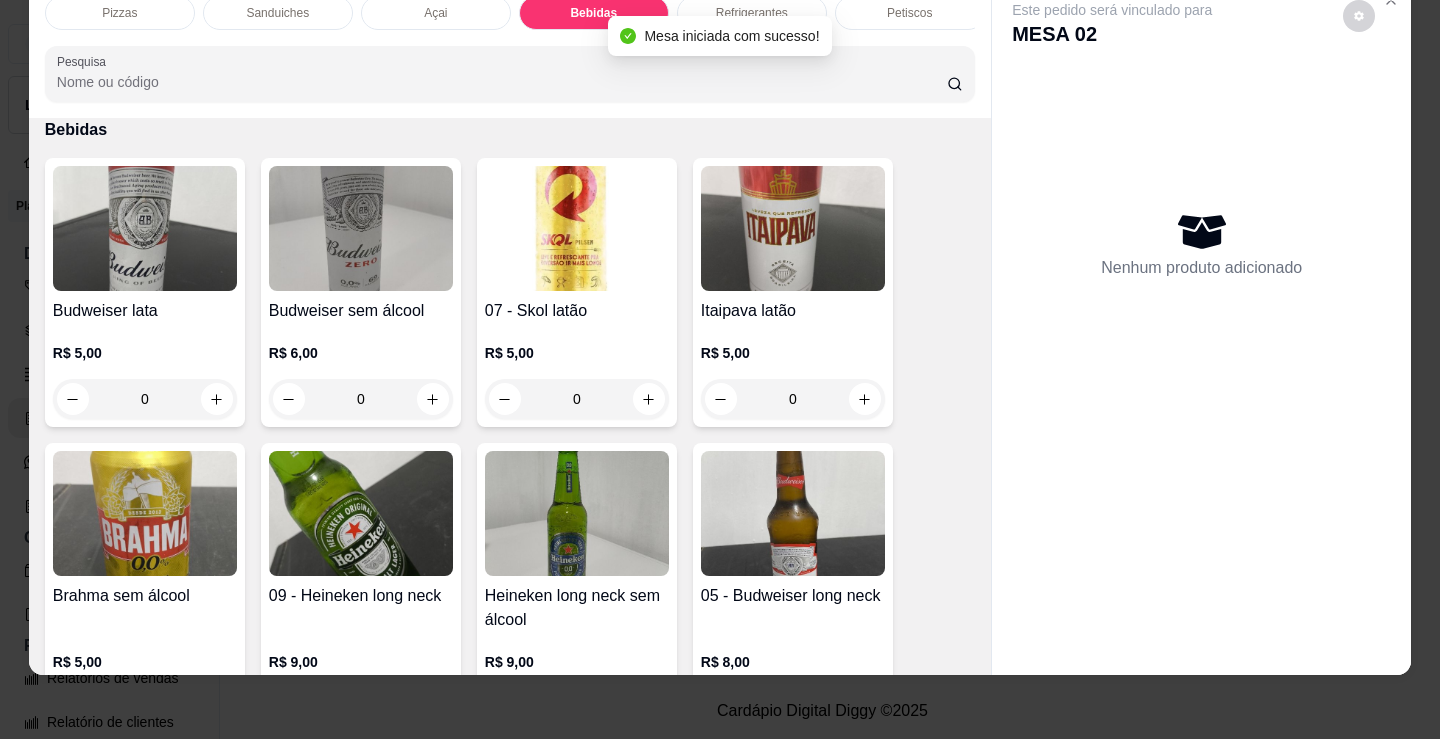 click on "Refrigerantes" at bounding box center (752, 13) 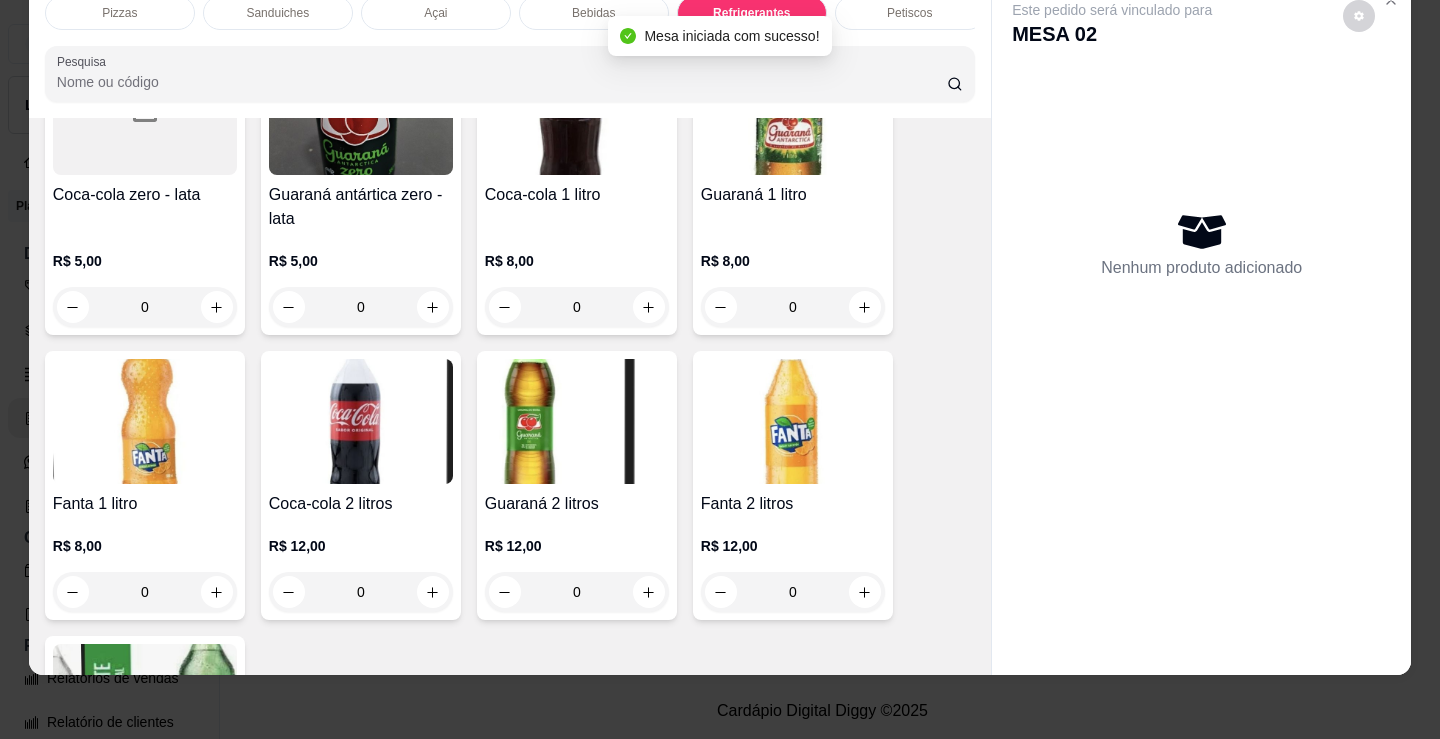 scroll, scrollTop: 6003, scrollLeft: 0, axis: vertical 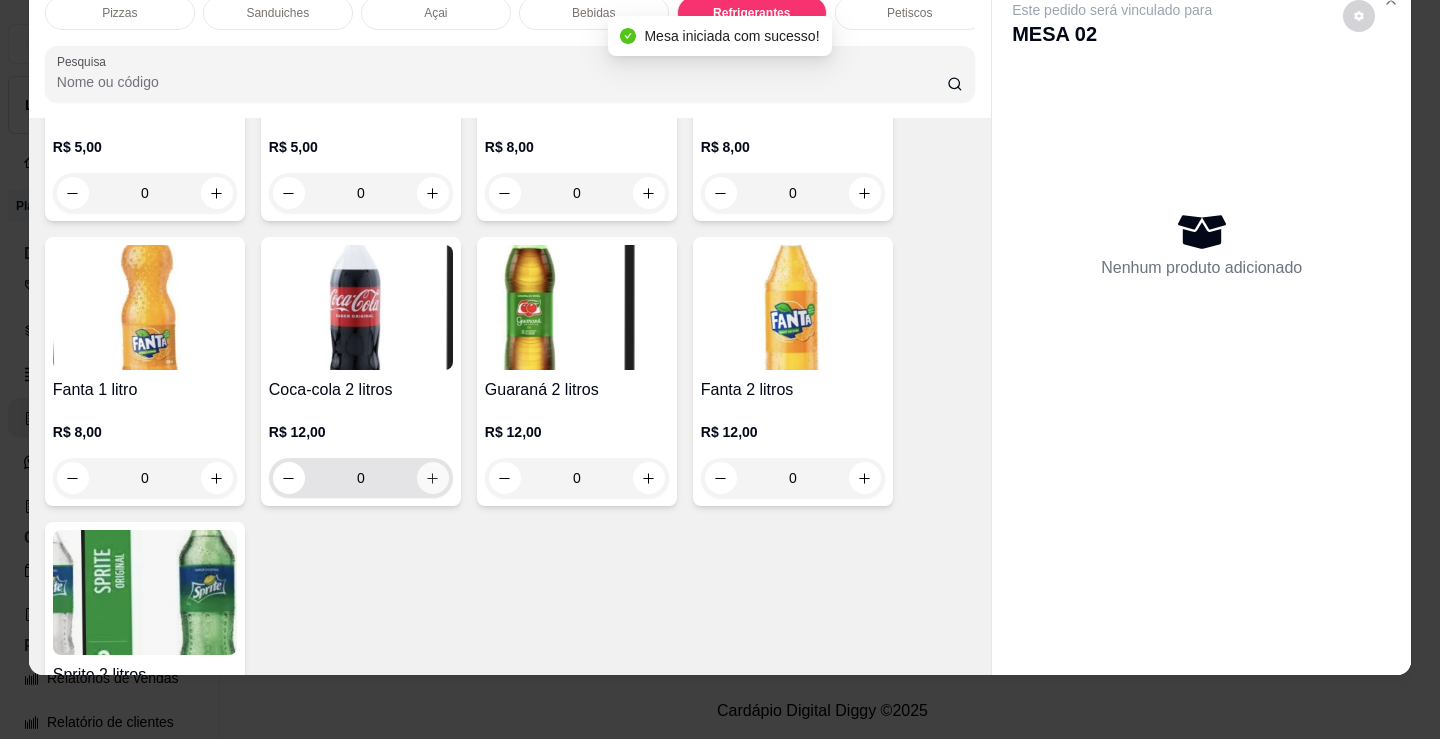 click 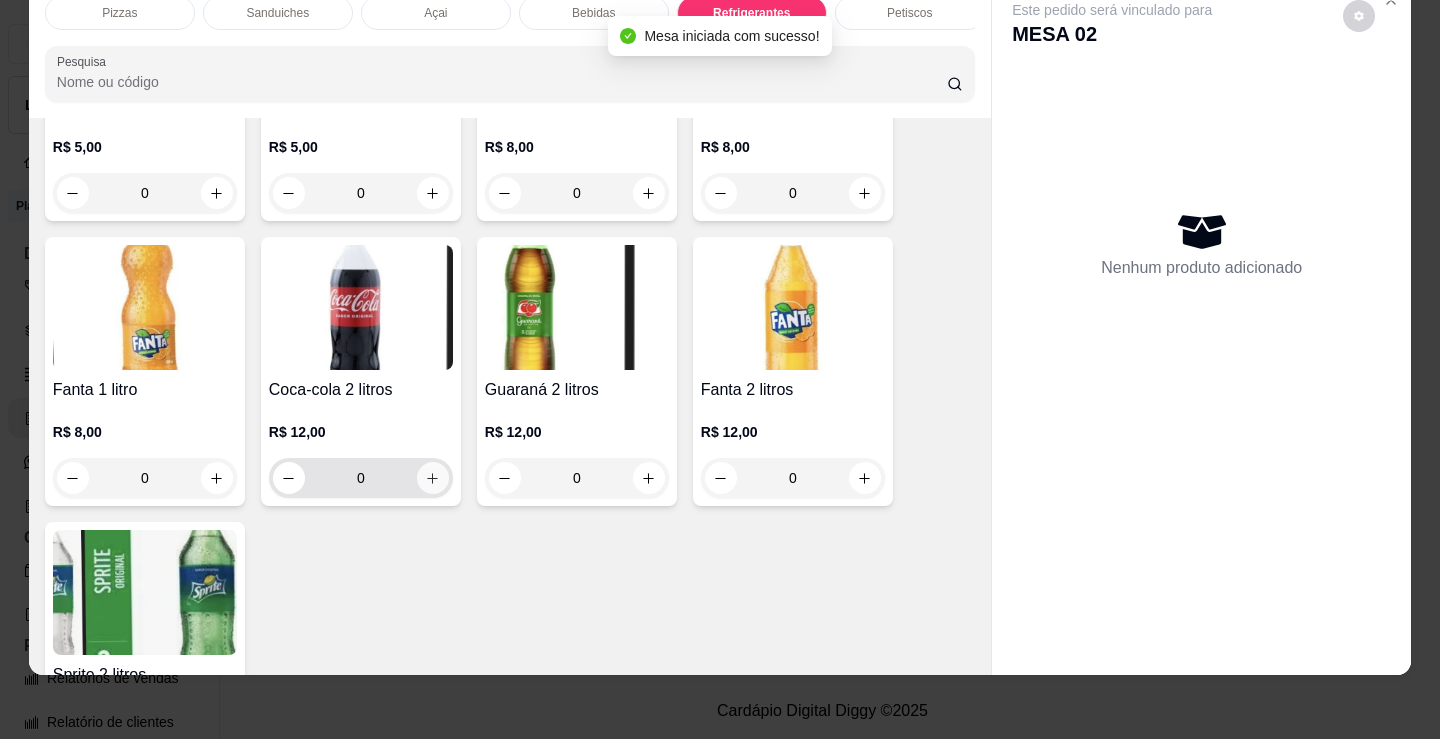 type on "1" 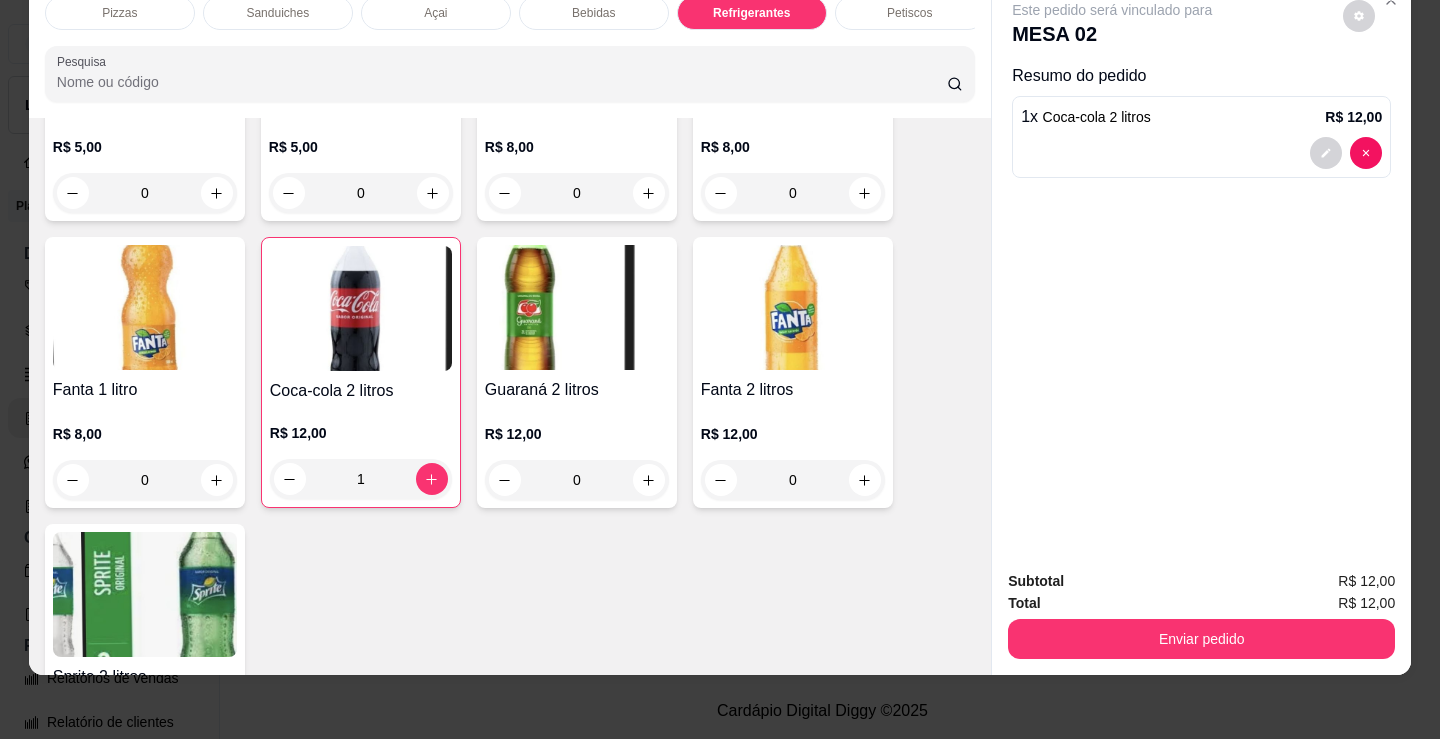 click on "Pizzas" at bounding box center (120, 13) 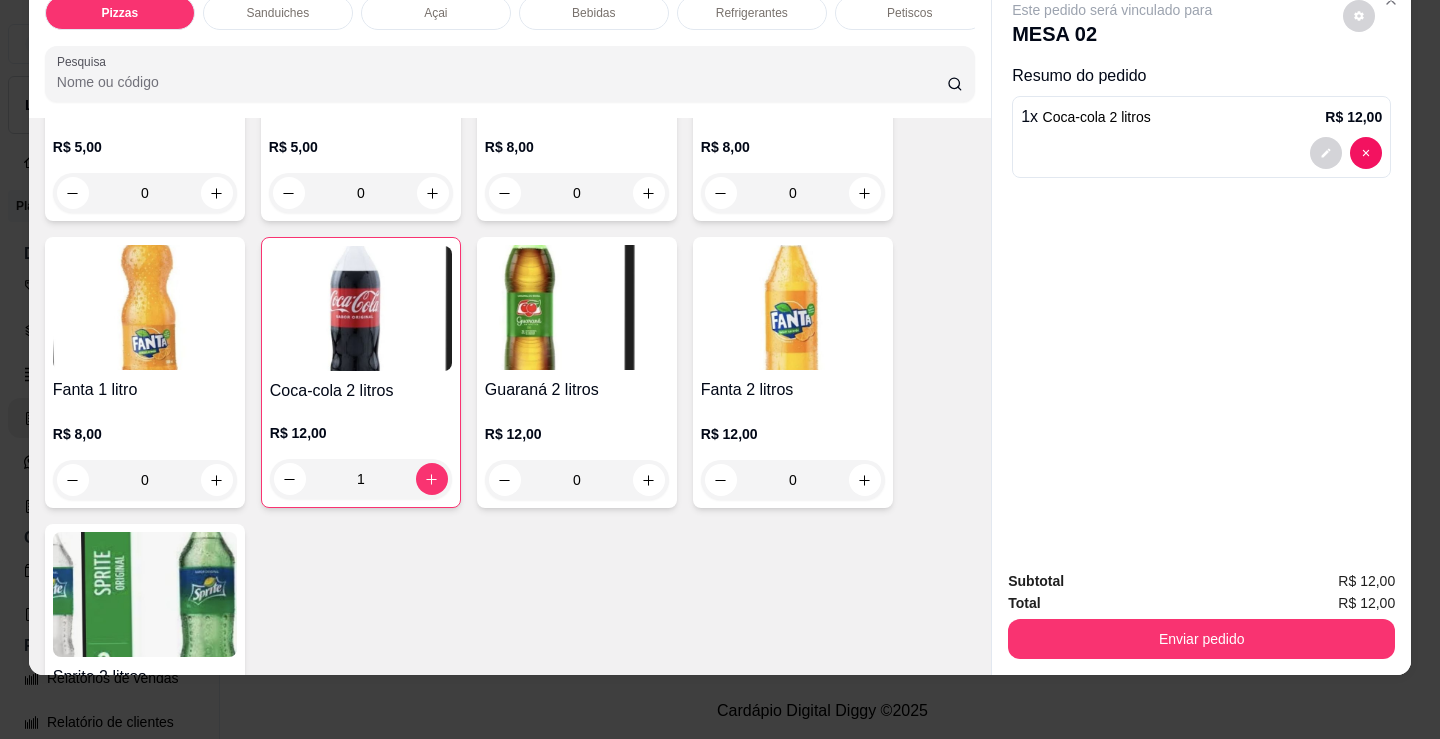 scroll, scrollTop: 90, scrollLeft: 0, axis: vertical 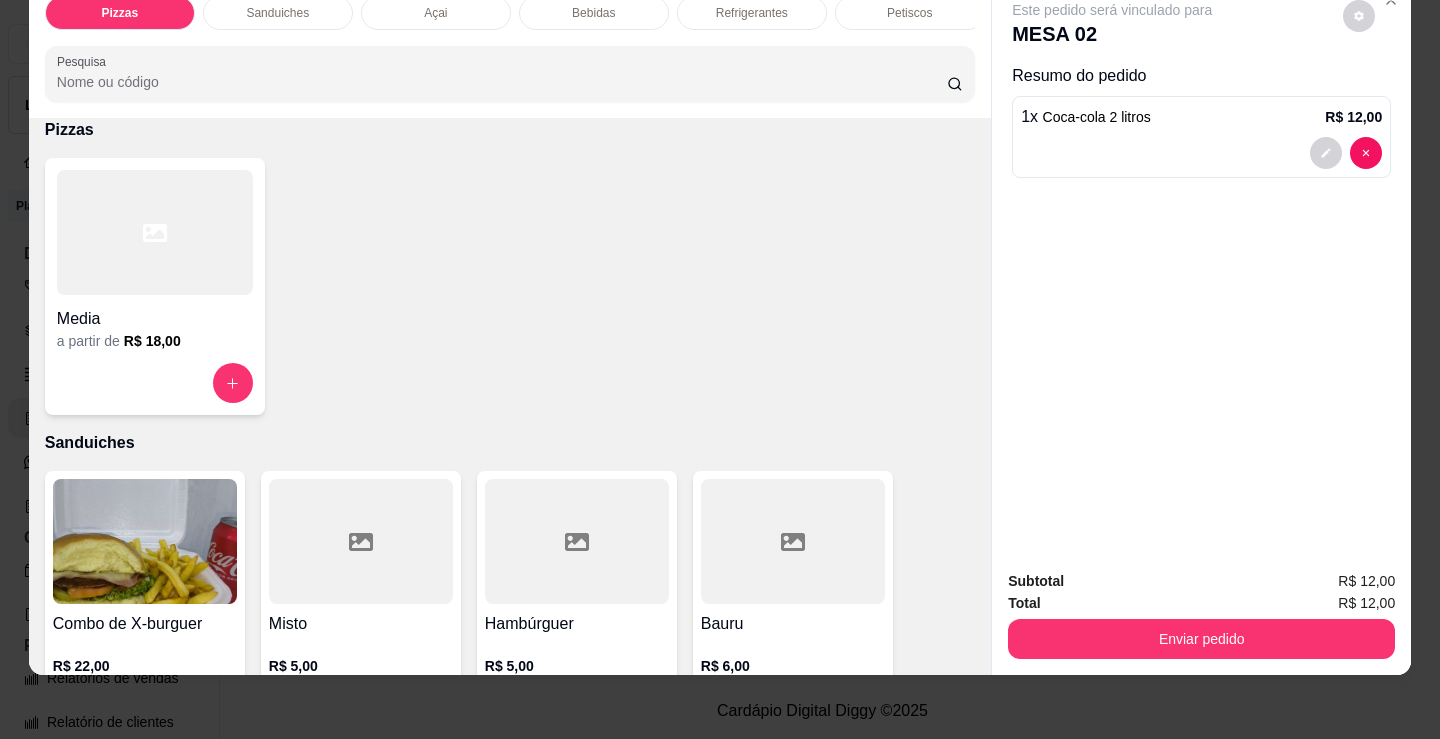 click at bounding box center (155, 232) 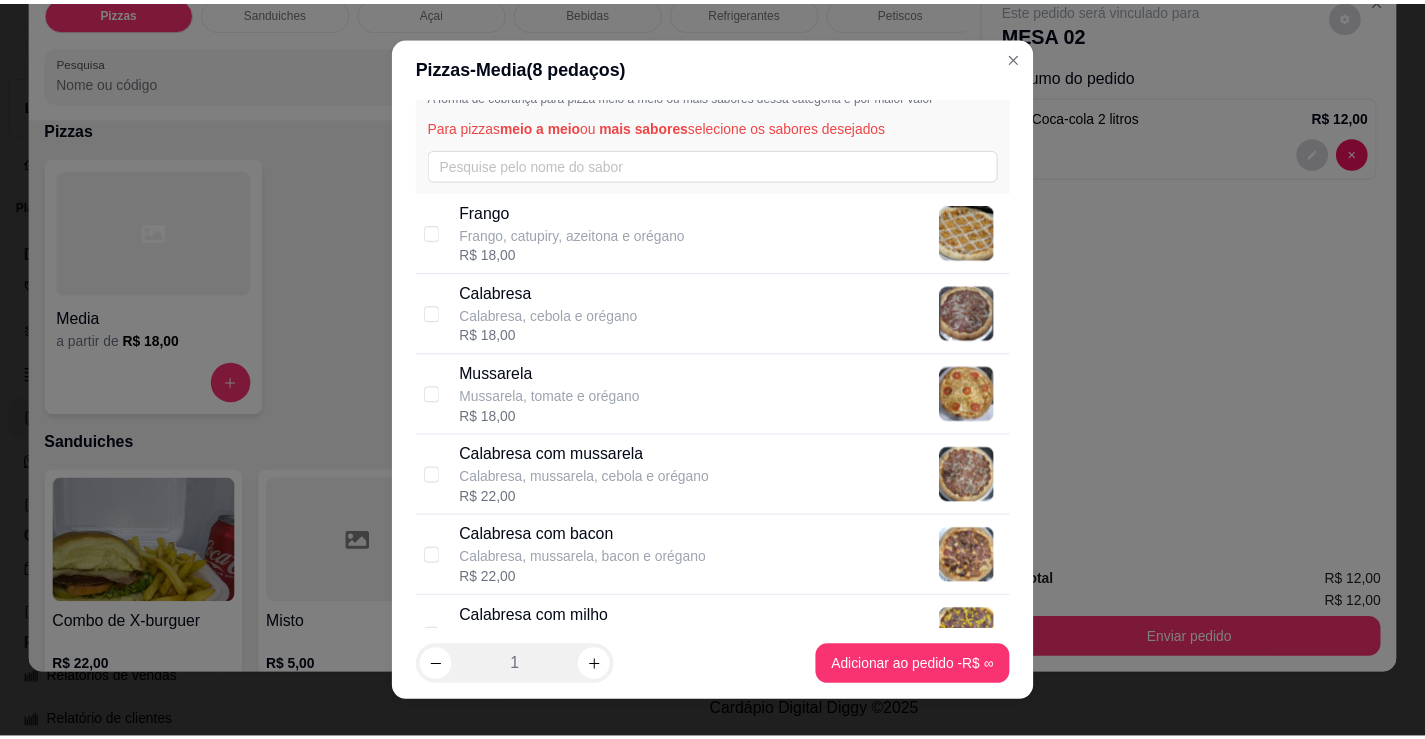 scroll, scrollTop: 100, scrollLeft: 0, axis: vertical 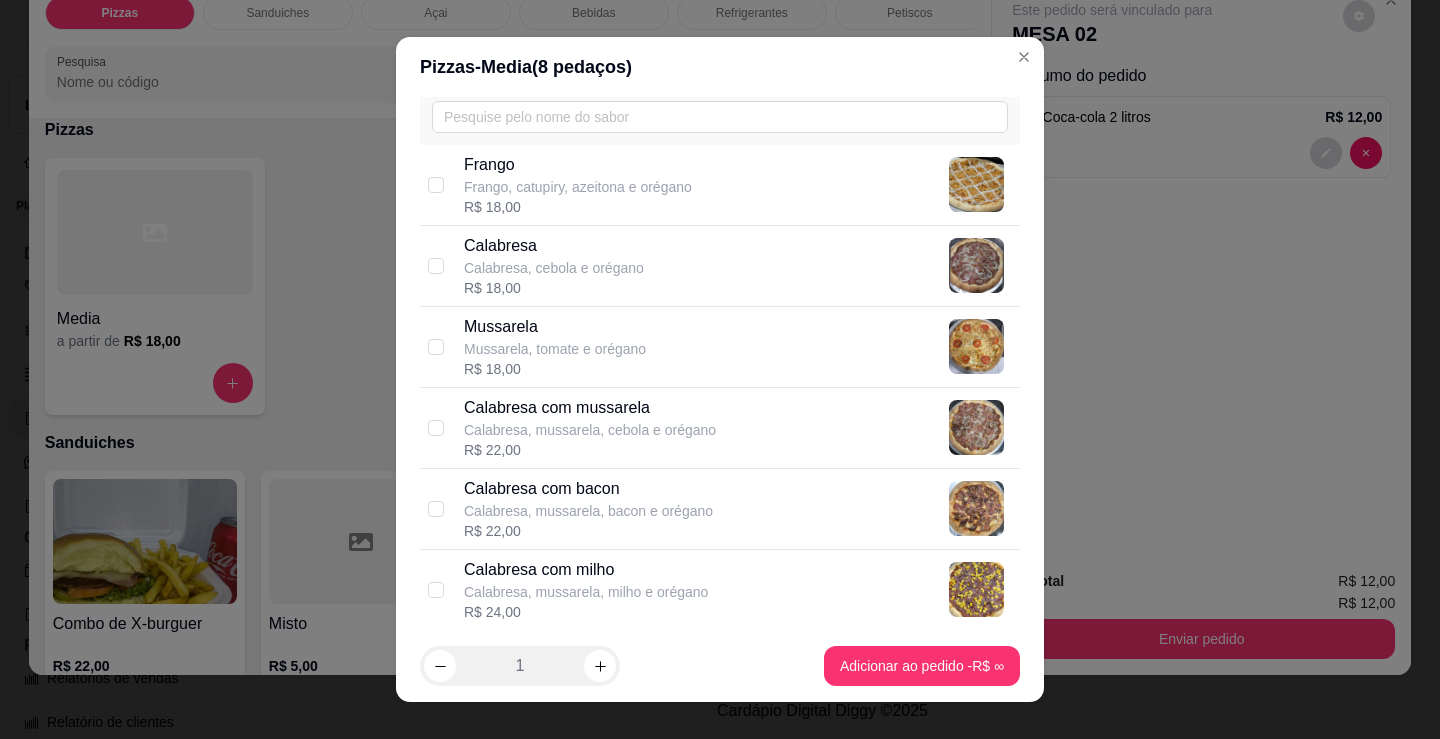 click on "Calabresa com mussarela" at bounding box center [590, 408] 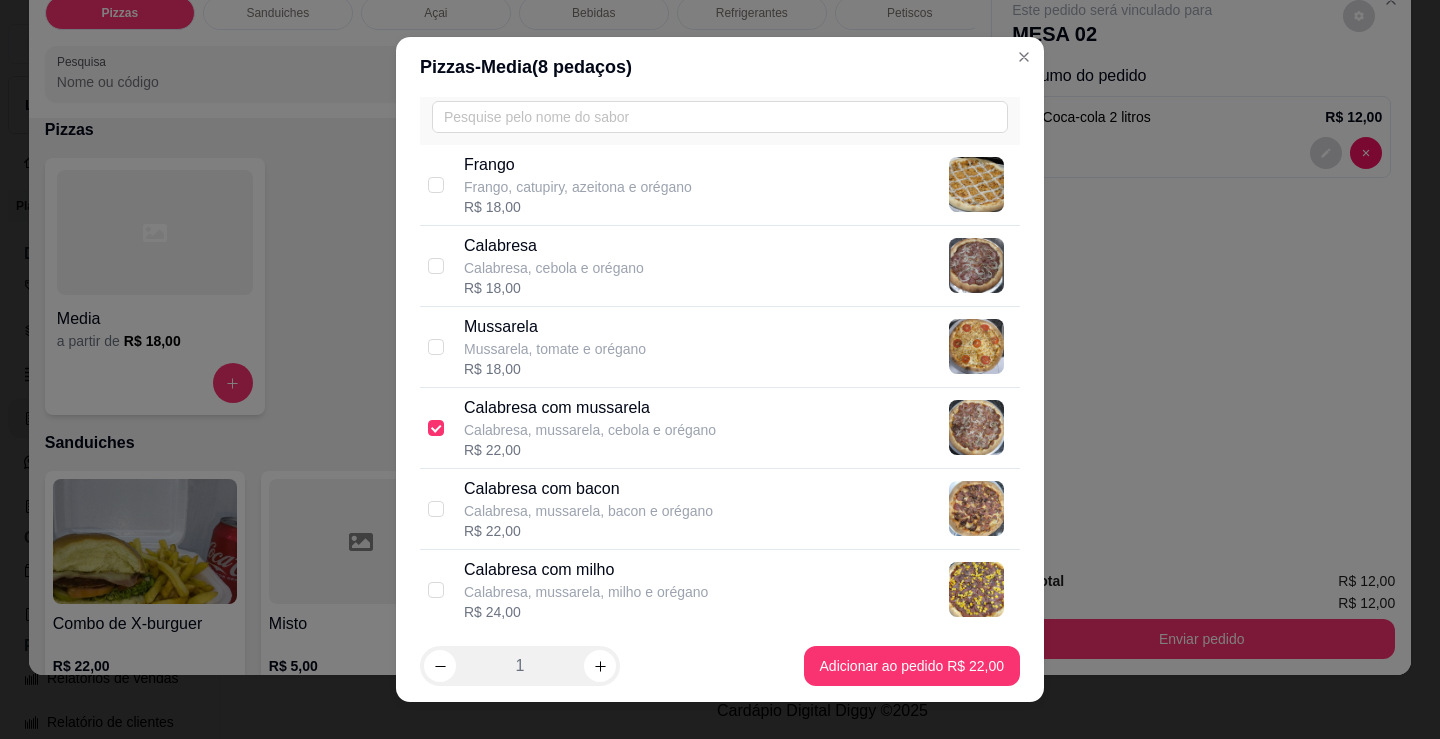 click on "Calabresa com bacon" at bounding box center [588, 489] 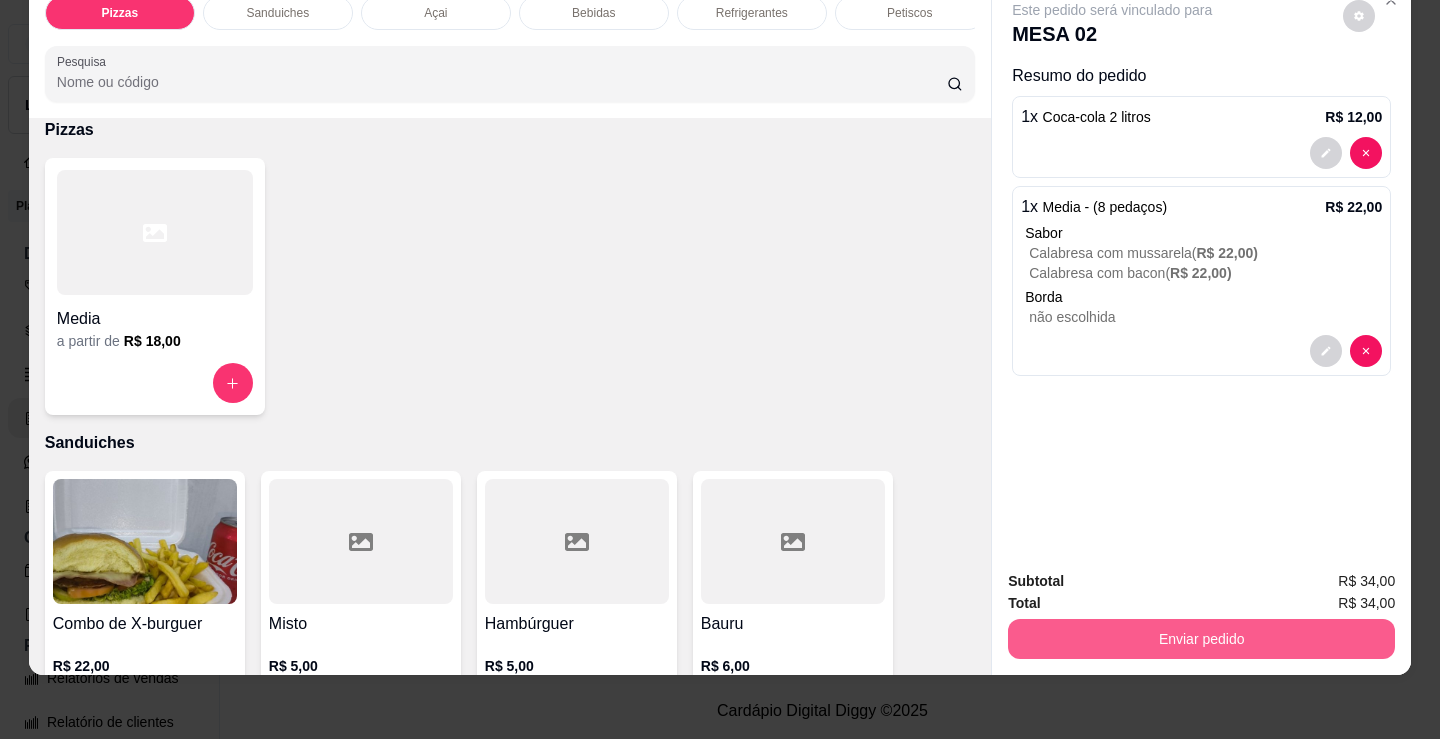 click on "Enviar pedido" at bounding box center (1201, 636) 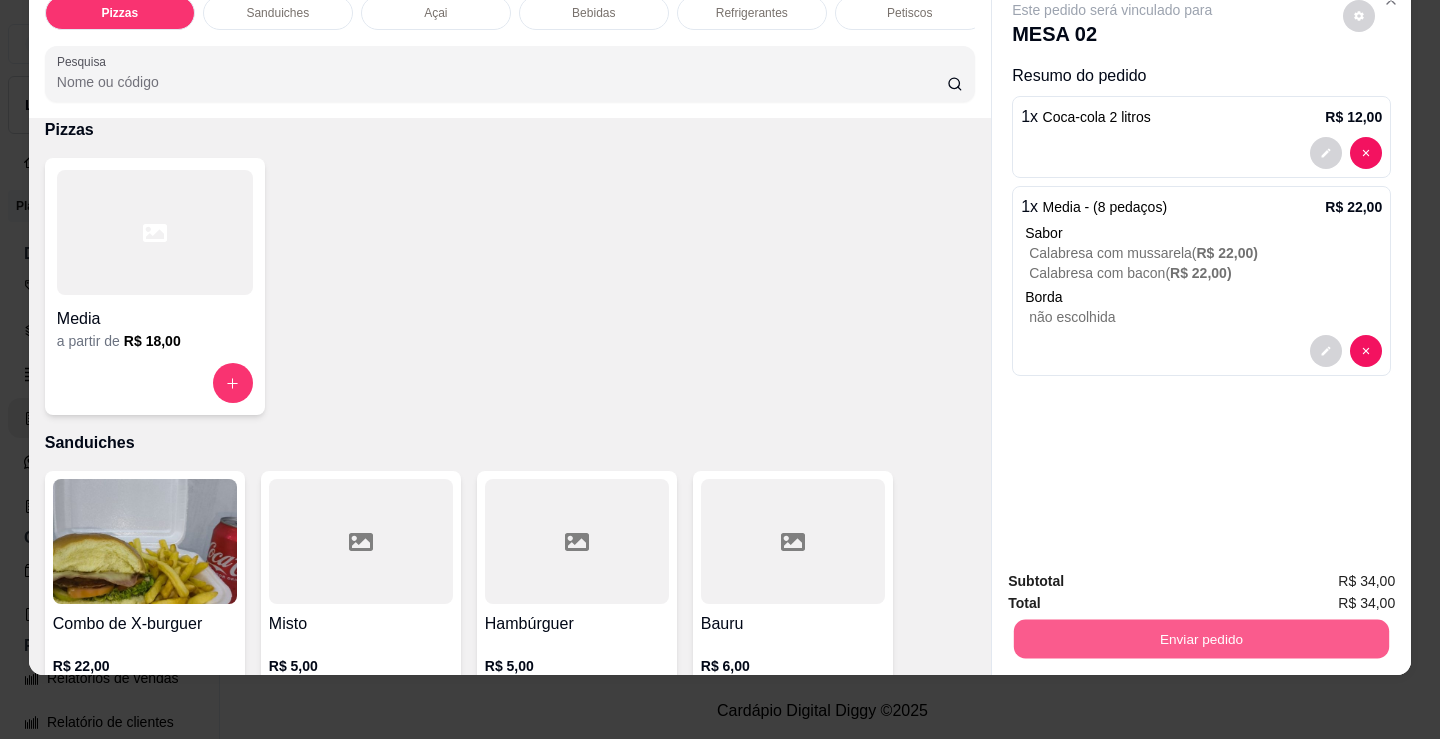 click on "Enviar pedido" at bounding box center [1201, 638] 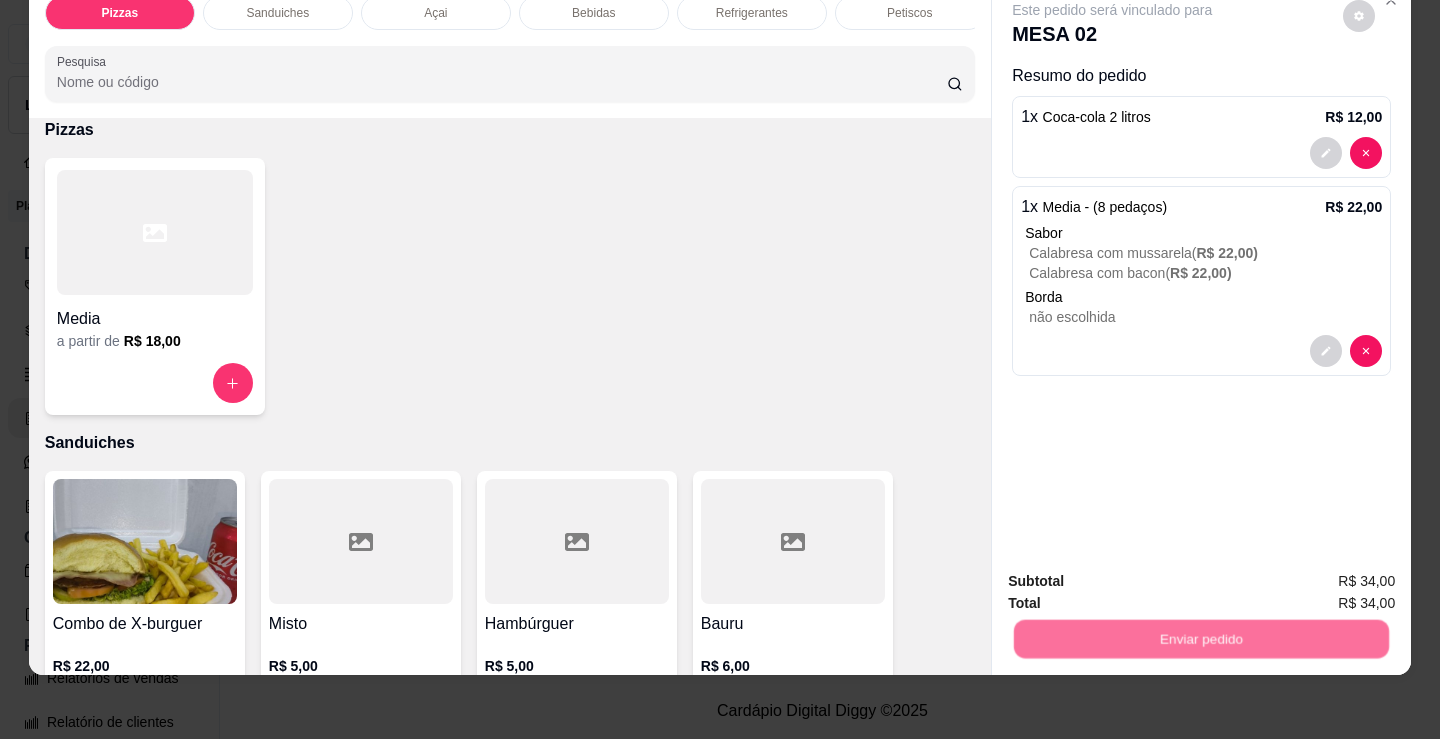 click on "Não registrar e enviar pedido" at bounding box center [1135, 575] 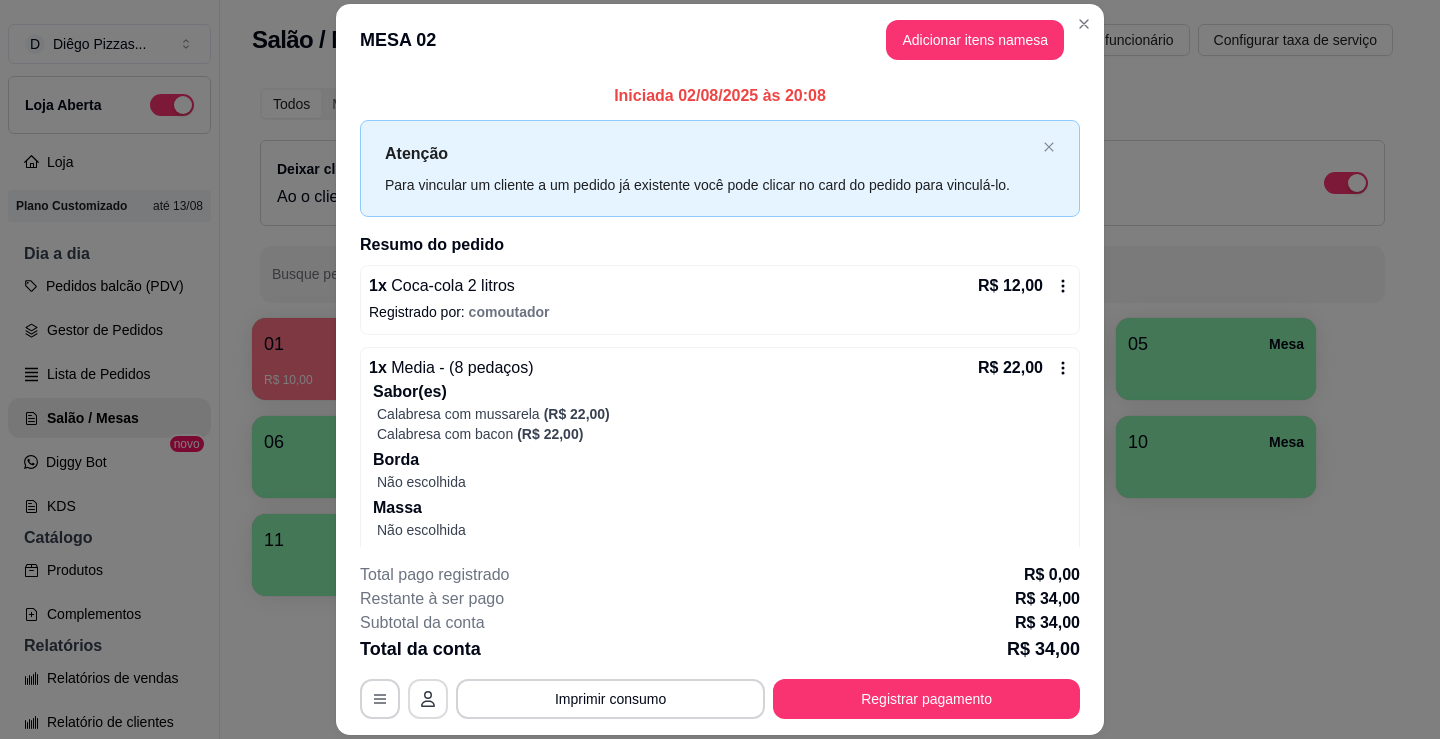 click at bounding box center (428, 699) 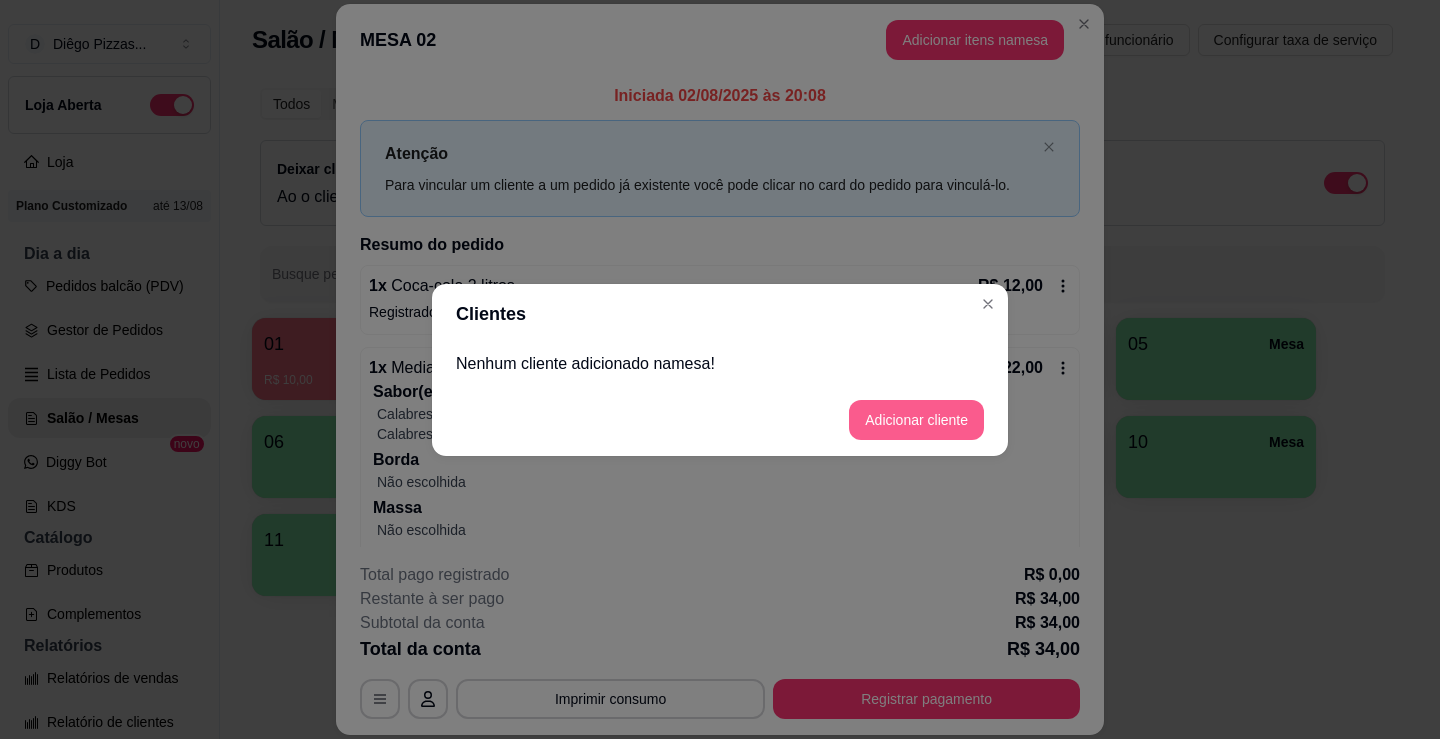 click on "Adicionar cliente" at bounding box center [916, 420] 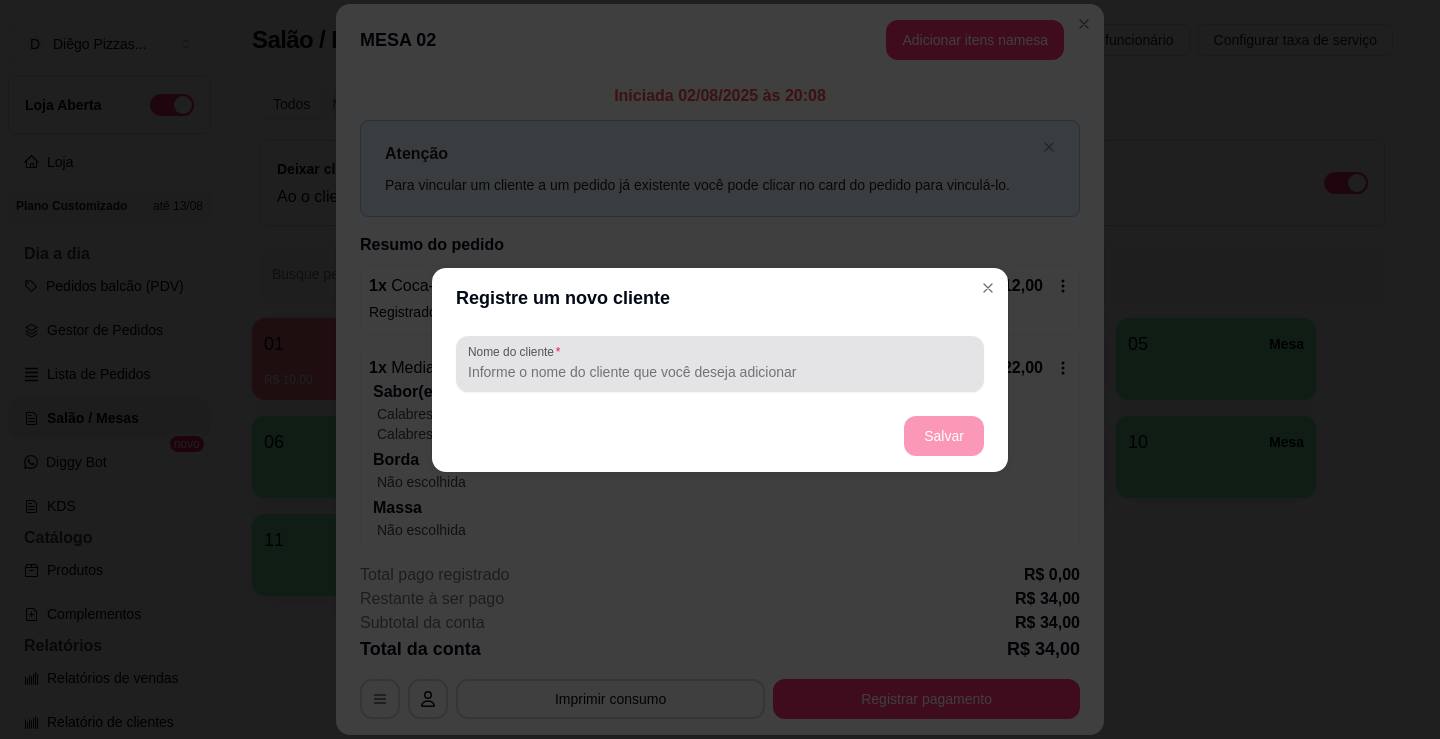 click at bounding box center [720, 364] 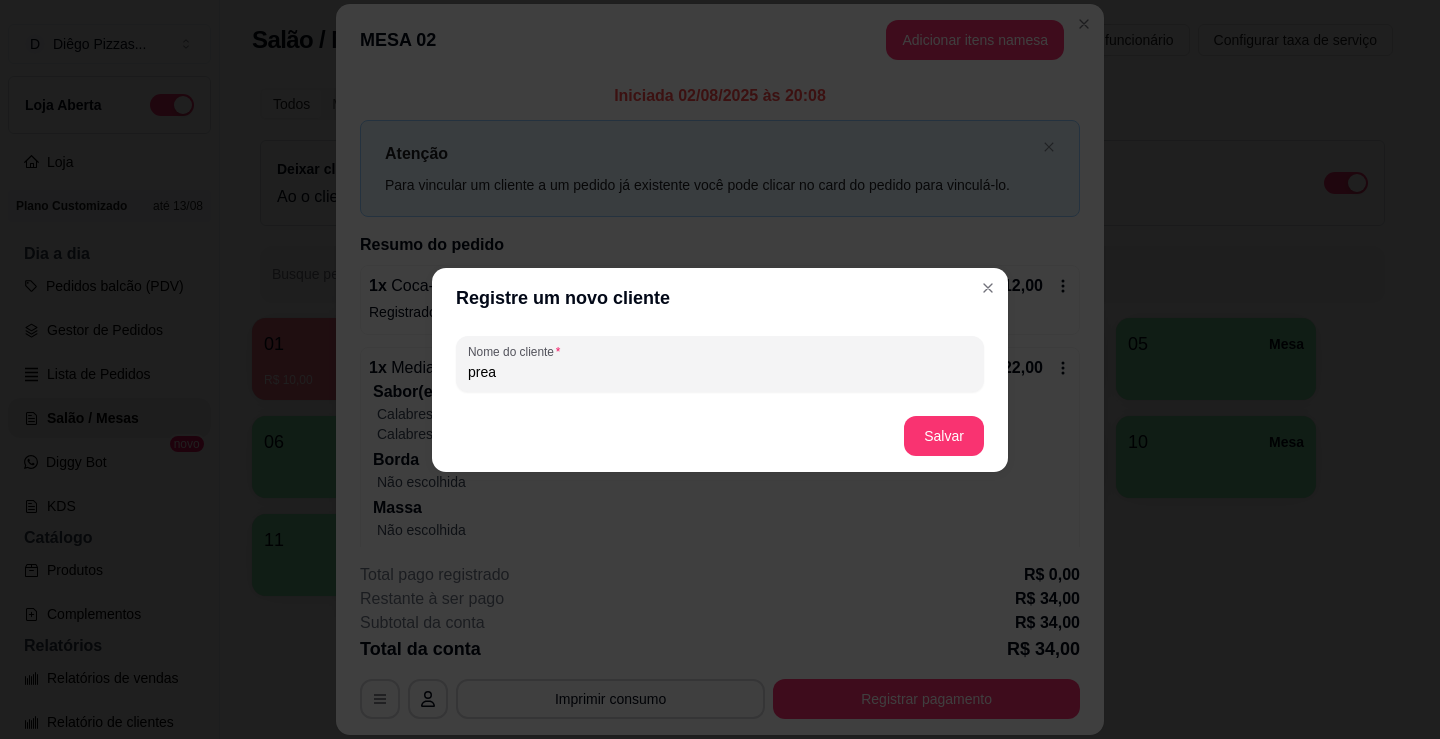 type on "prea" 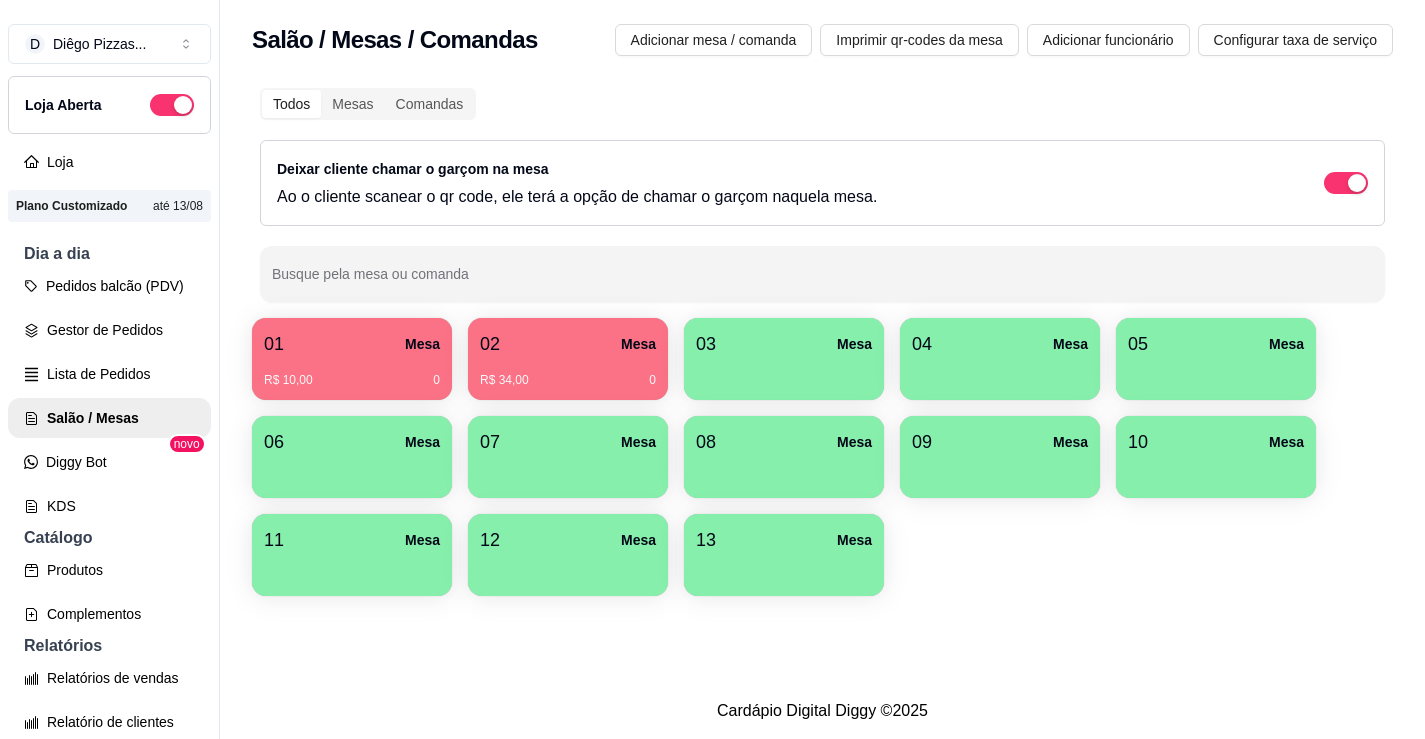 type 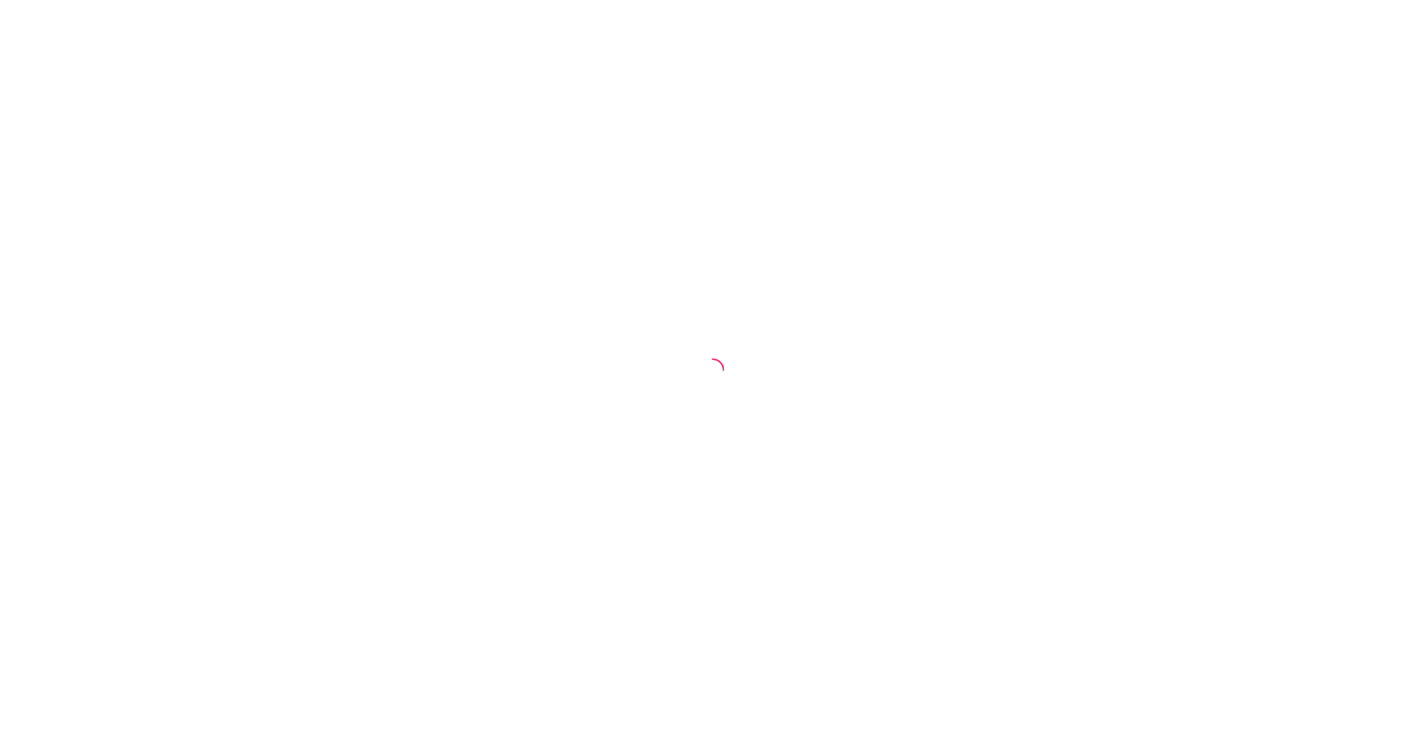 scroll, scrollTop: 0, scrollLeft: 0, axis: both 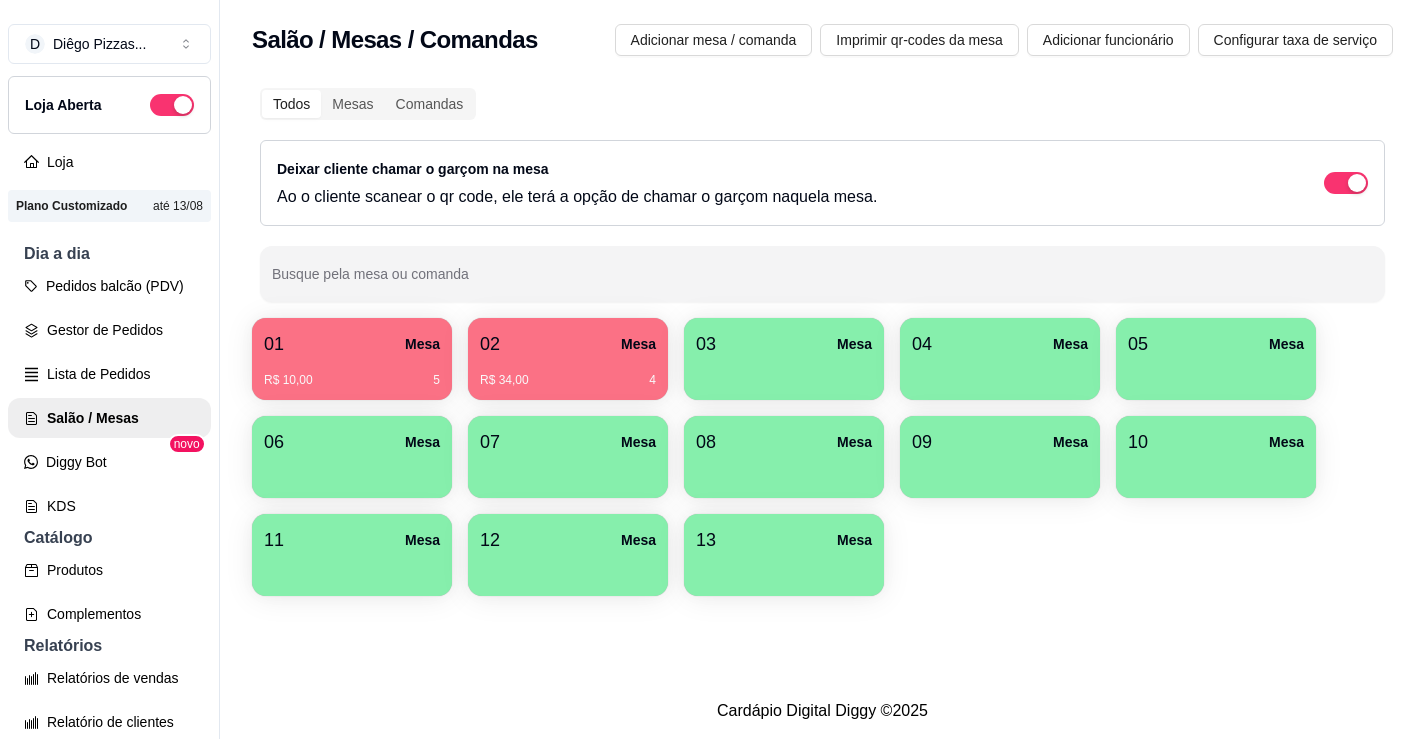 click on "Salão / Mesas / Comandas Adicionar mesa / comanda Imprimir qr-codes da mesa Adicionar funcionário Configurar taxa de serviço Todos Mesas Comandas Deixar cliente chamar o garçom na mesa Ao o cliente scanear o qr code, ele terá a opção de chamar o garçom naquela mesa. Busque pela mesa ou comanda 01 Mesa R$ 10,00 5 02 Mesa R$ 34,00 4 03 Mesa 04 Mesa 05 Mesa 06 Mesa 07 Mesa 08 Mesa 09 Mesa 10 Mesa 11 Mesa 12 Mesa 13 Mesa" at bounding box center (822, 341) 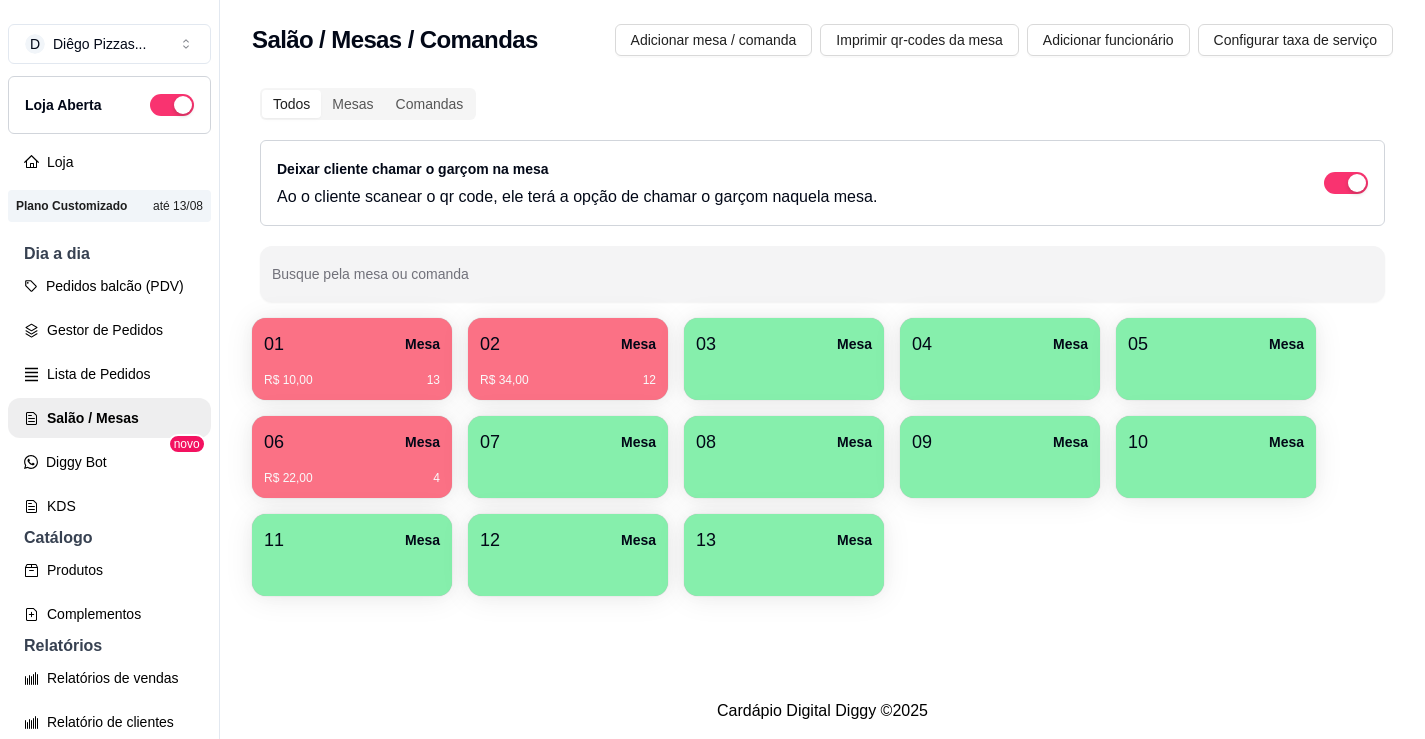 click on "01 Mesa R$ 10,00 13 02 Mesa R$ 34,00 12 03 Mesa 04 Mesa 05 Mesa 06 Mesa R$ 22,00 4 07 Mesa 08 Mesa 09 Mesa 10 Mesa 11 Mesa 12 Mesa 13 Mesa" at bounding box center (822, 457) 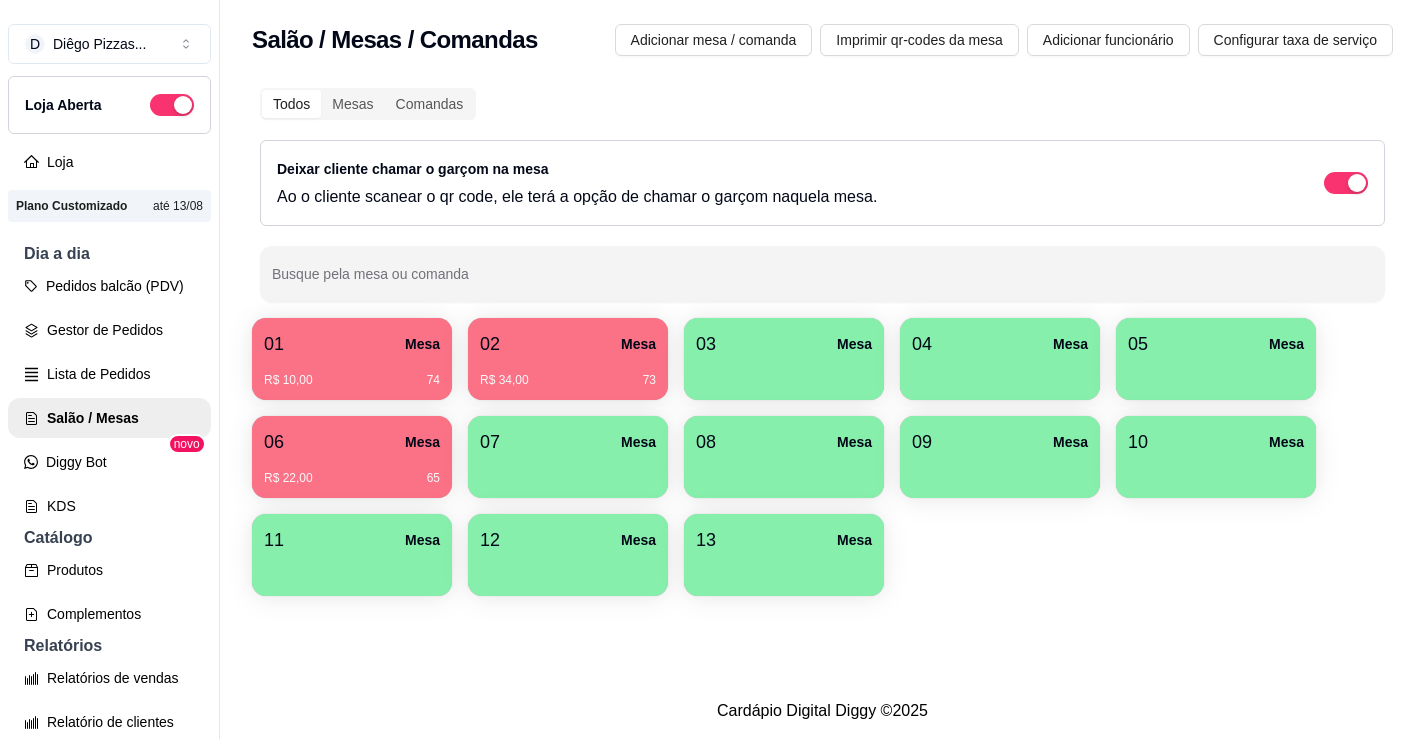 click on "R$ 34,00 73" at bounding box center (568, 373) 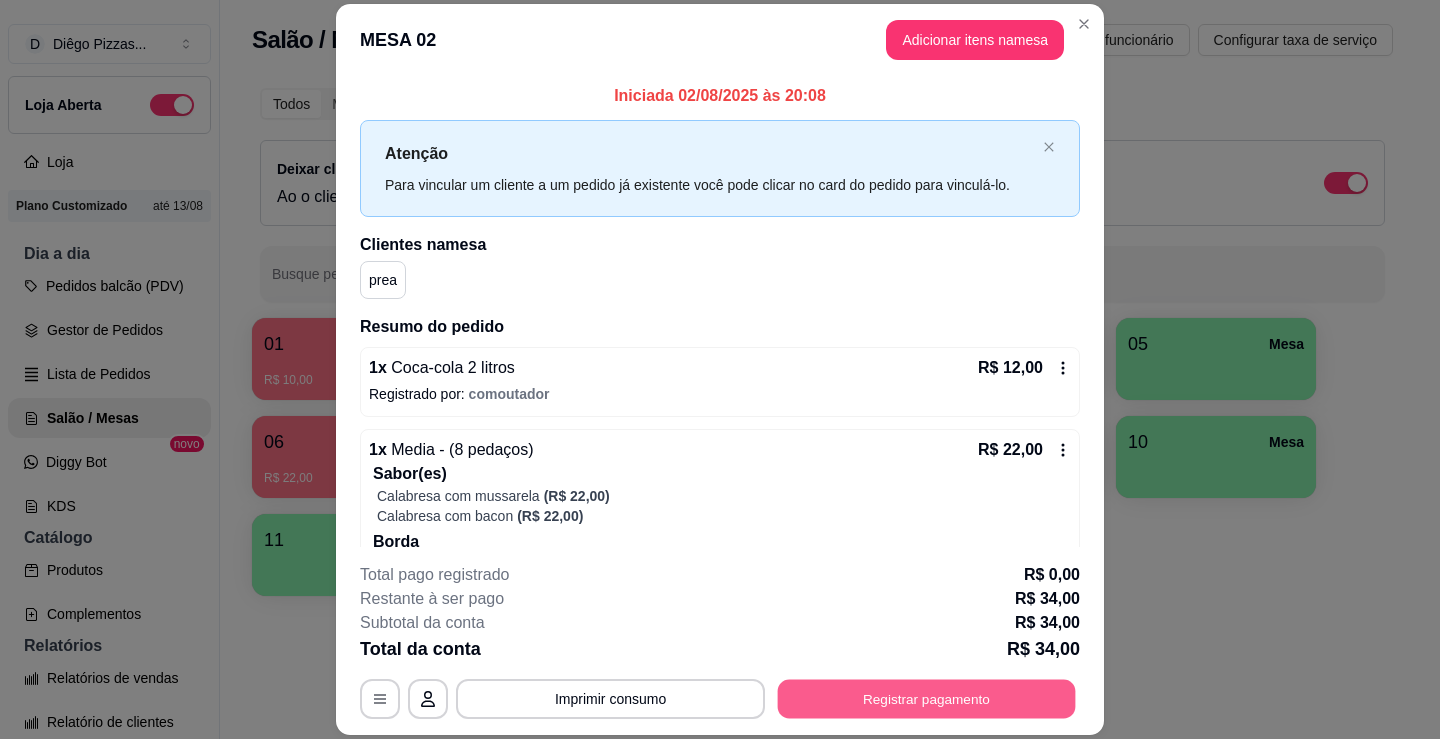 click on "Registrar pagamento" at bounding box center [927, 699] 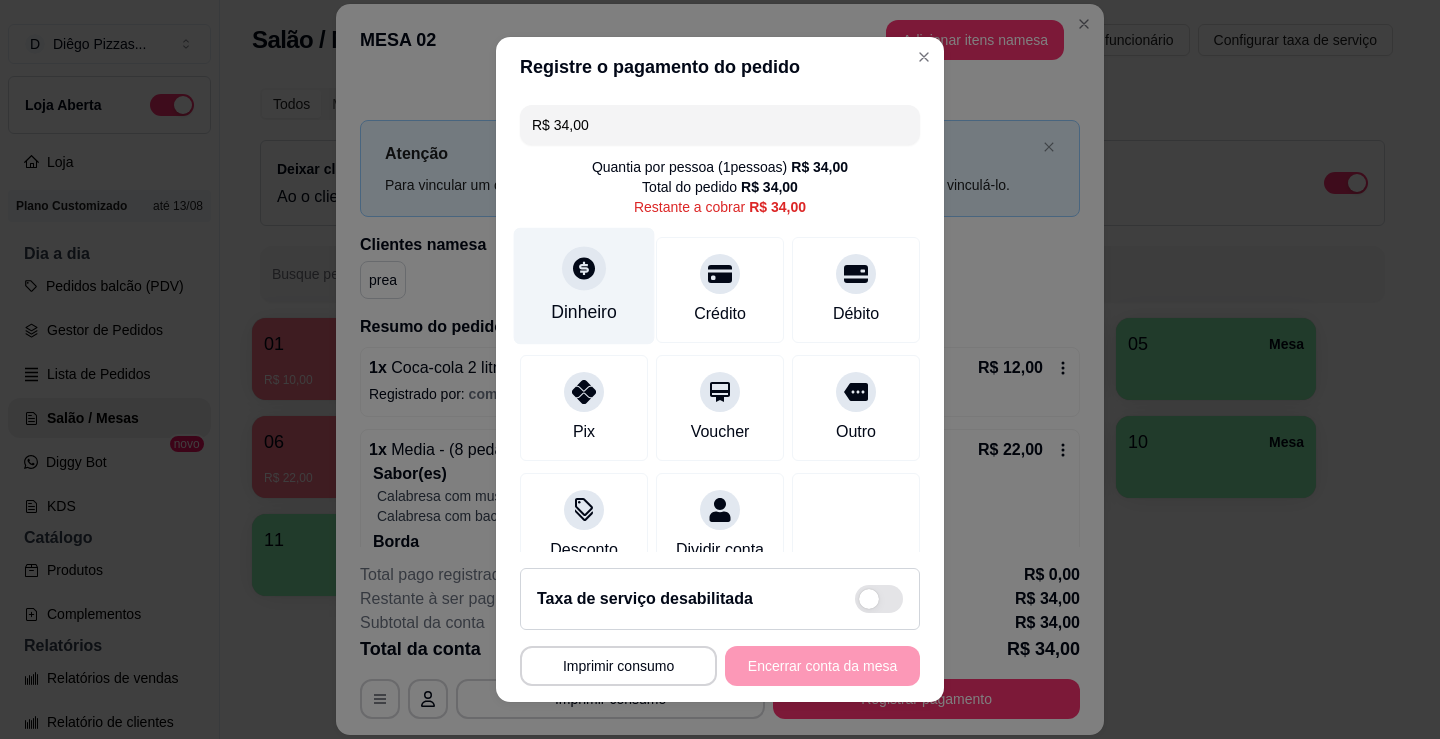click on "Dinheiro" at bounding box center [584, 286] 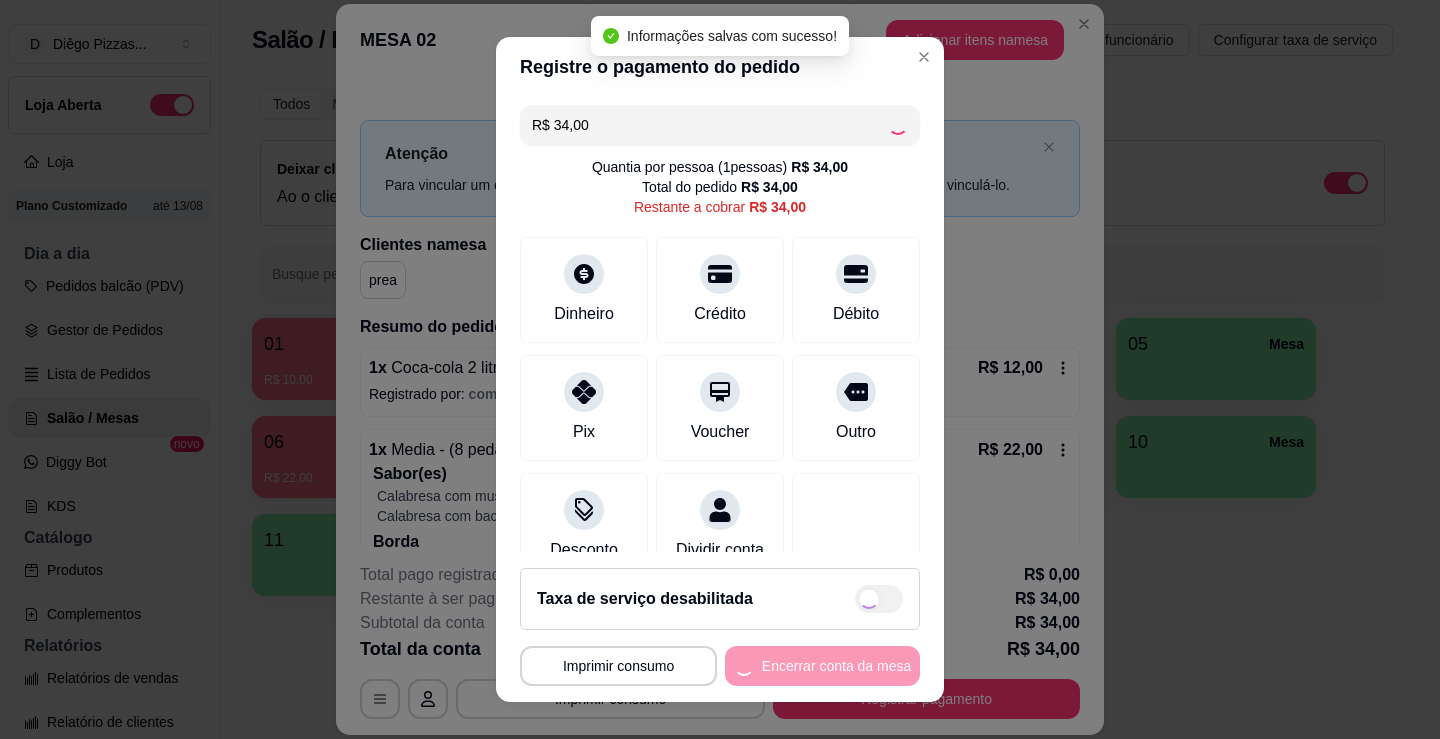 type on "R$ 0,00" 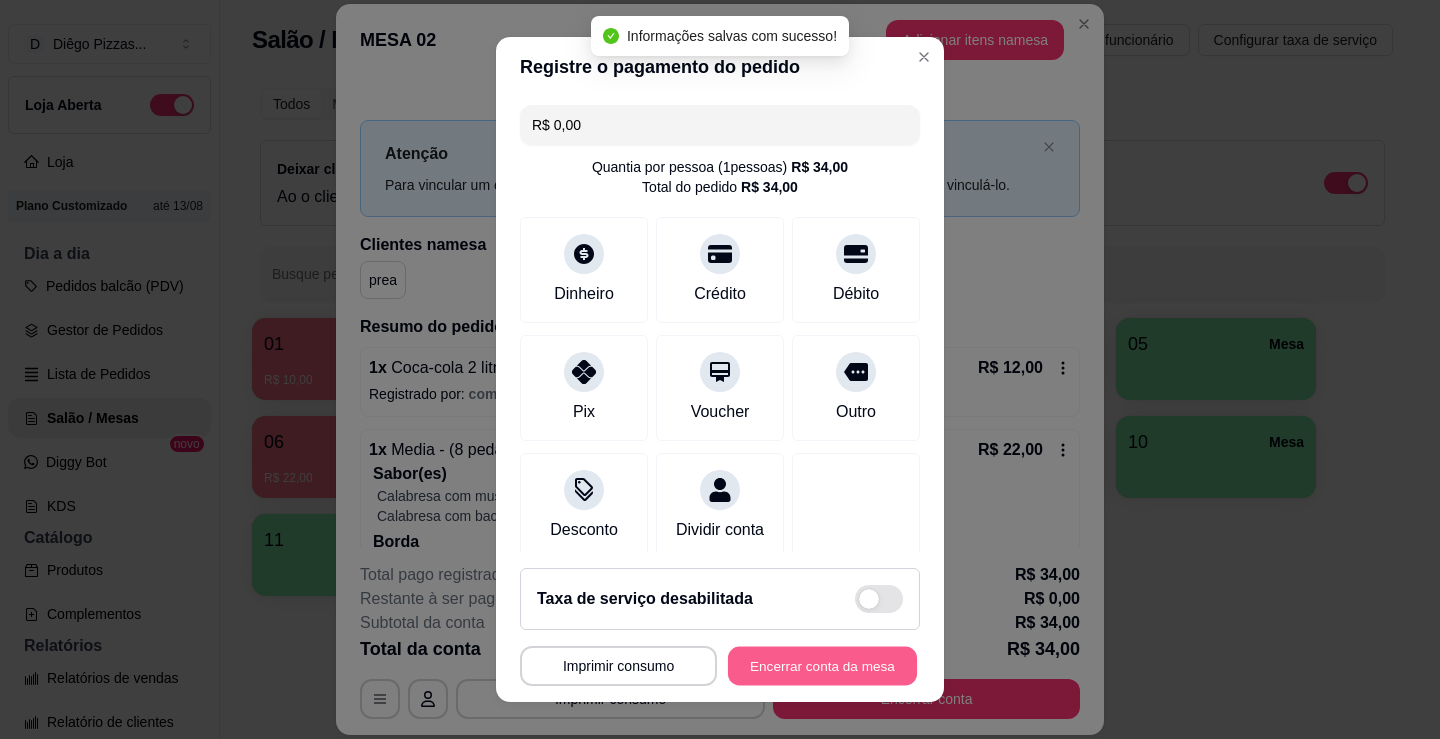 click on "Encerrar conta da mesa" at bounding box center [822, 666] 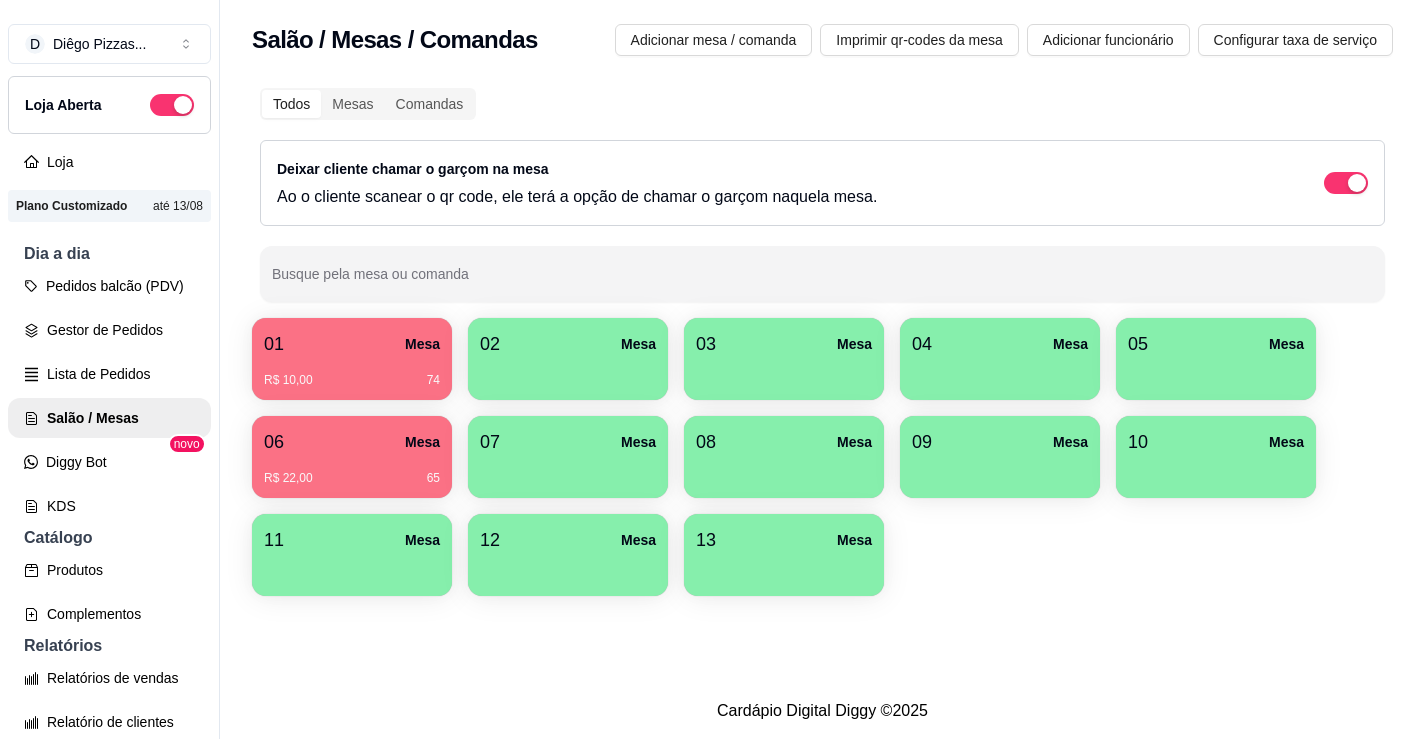click on "R$ 10,00 74" at bounding box center (352, 373) 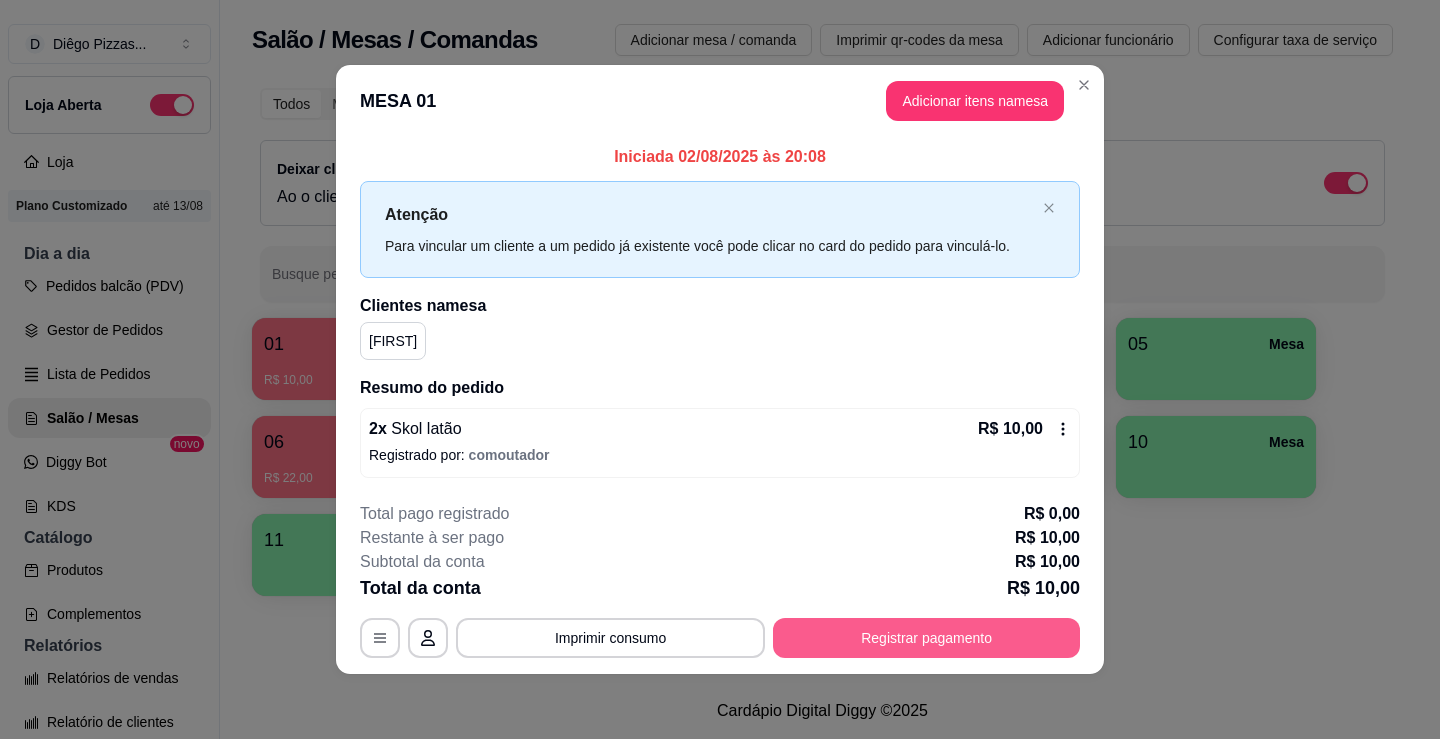 click on "Registrar pagamento" at bounding box center (926, 638) 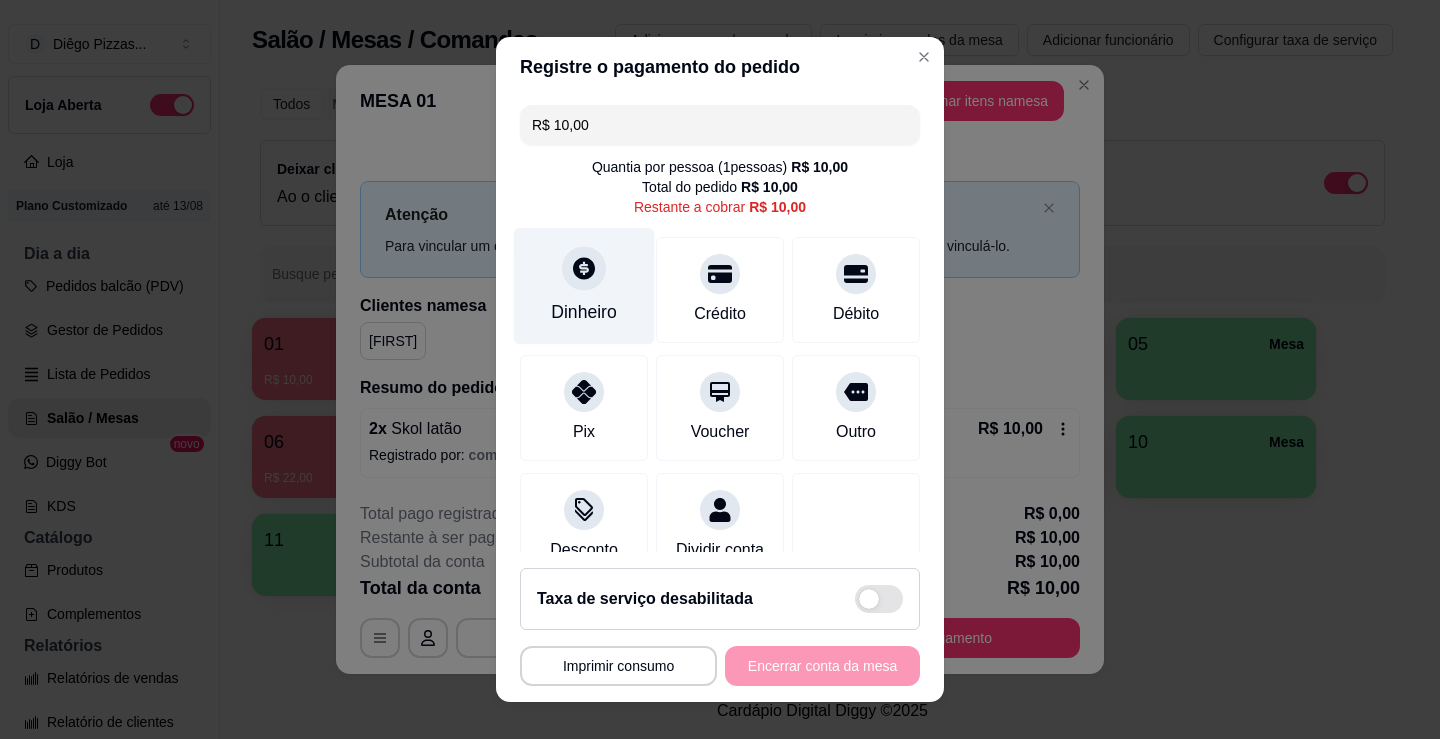 click on "Dinheiro" at bounding box center [584, 312] 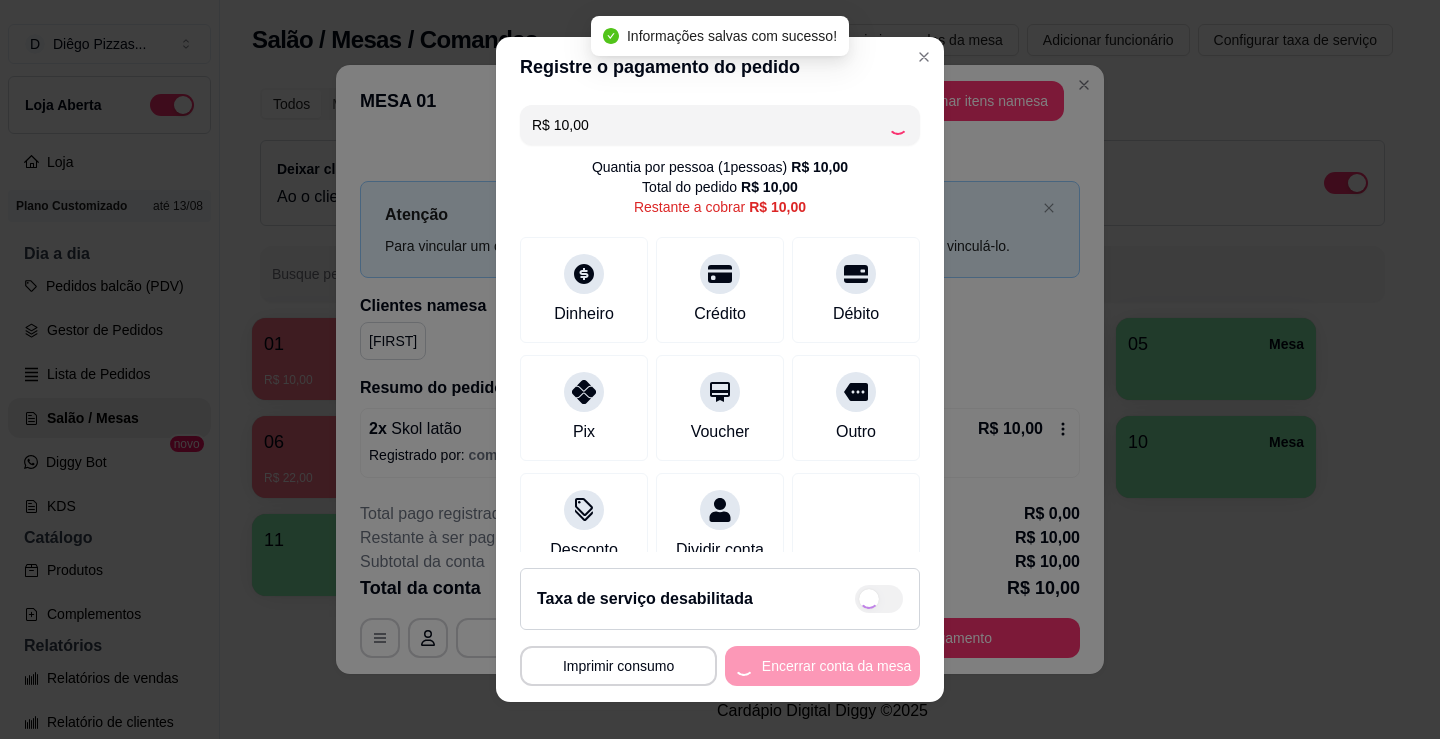 type on "R$ 0,00" 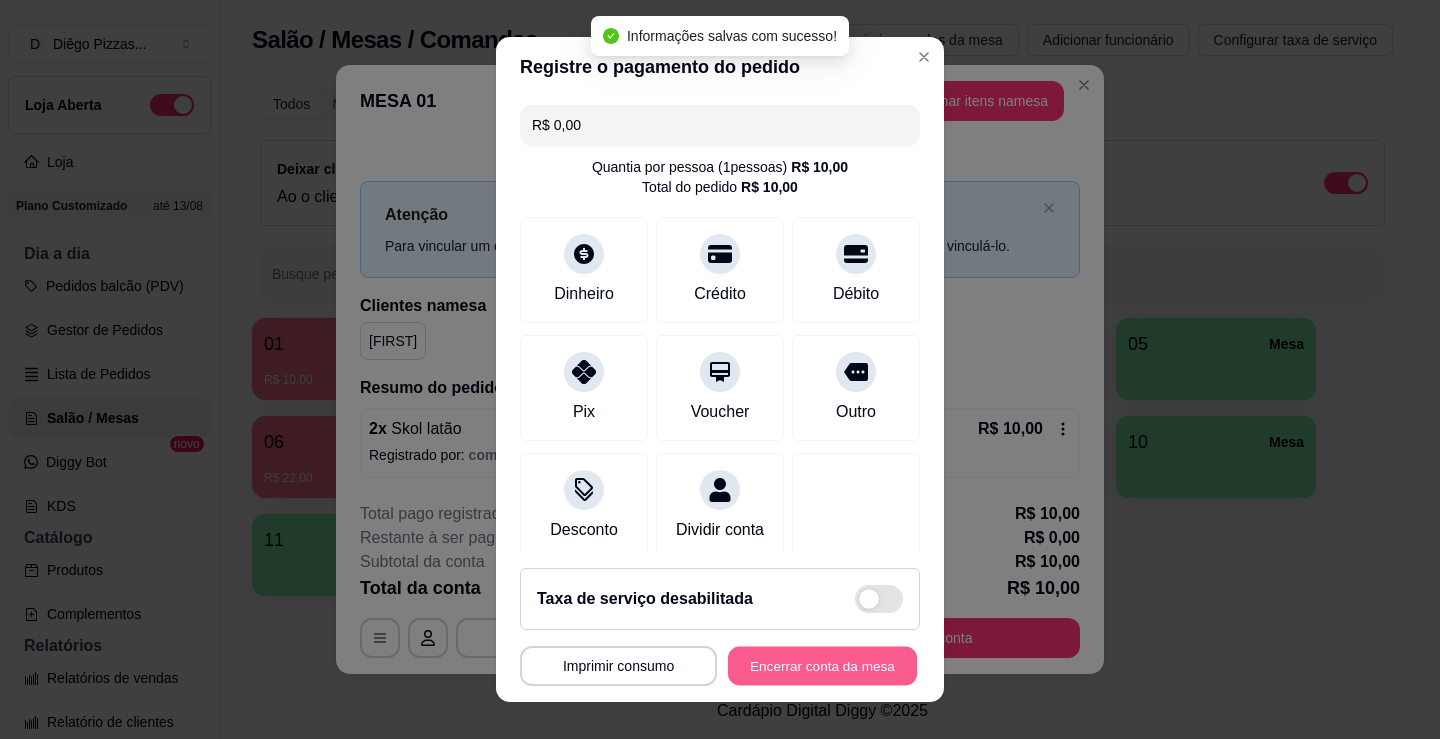 click on "Encerrar conta da mesa" at bounding box center (822, 666) 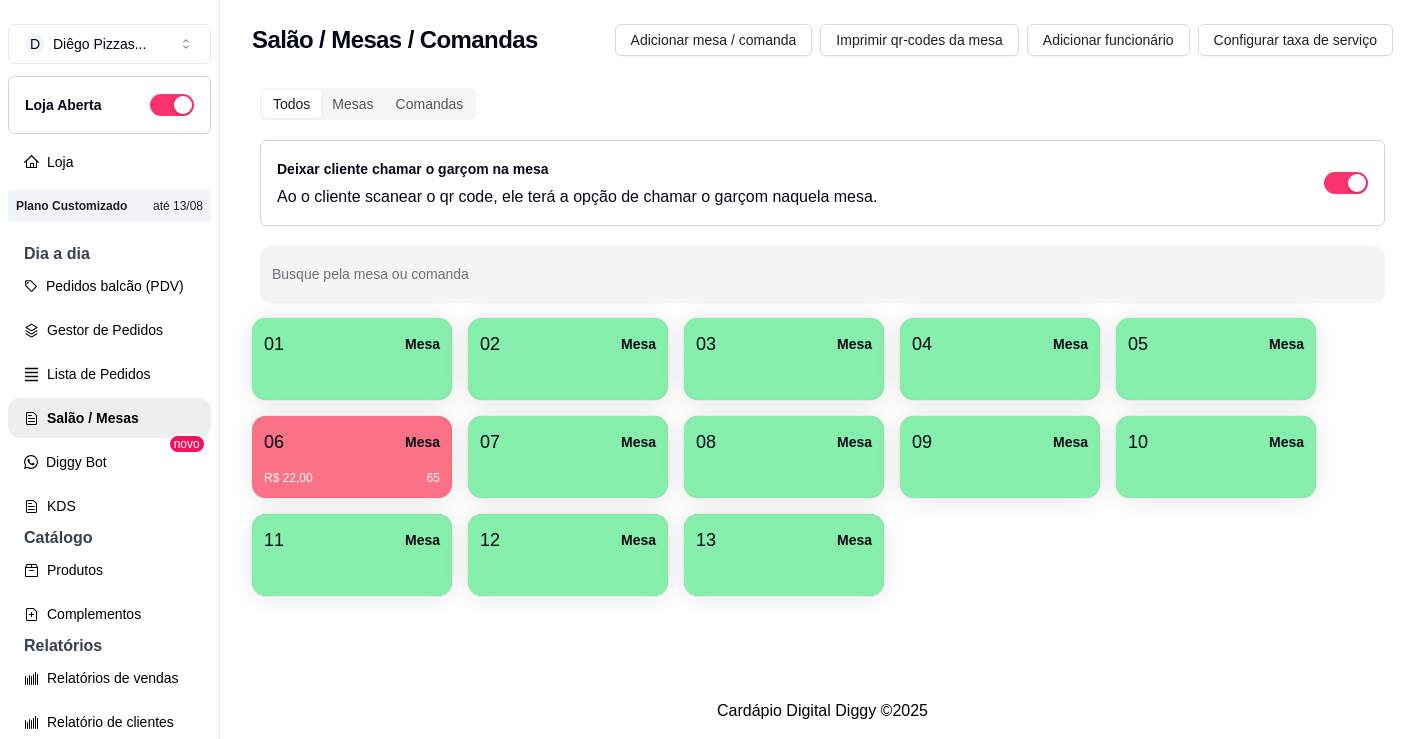 click on "R$ 22,00 65" at bounding box center (352, 478) 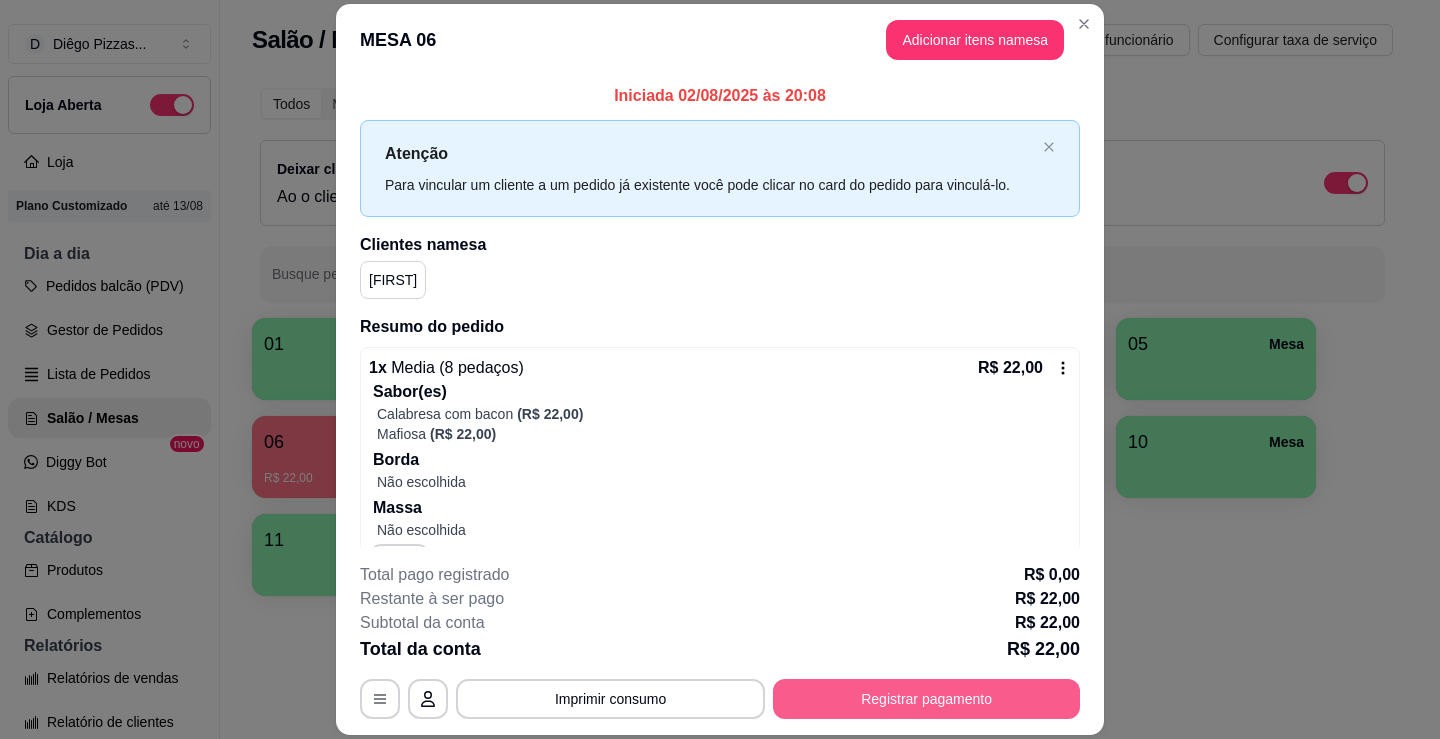 click on "Registrar pagamento" at bounding box center (926, 699) 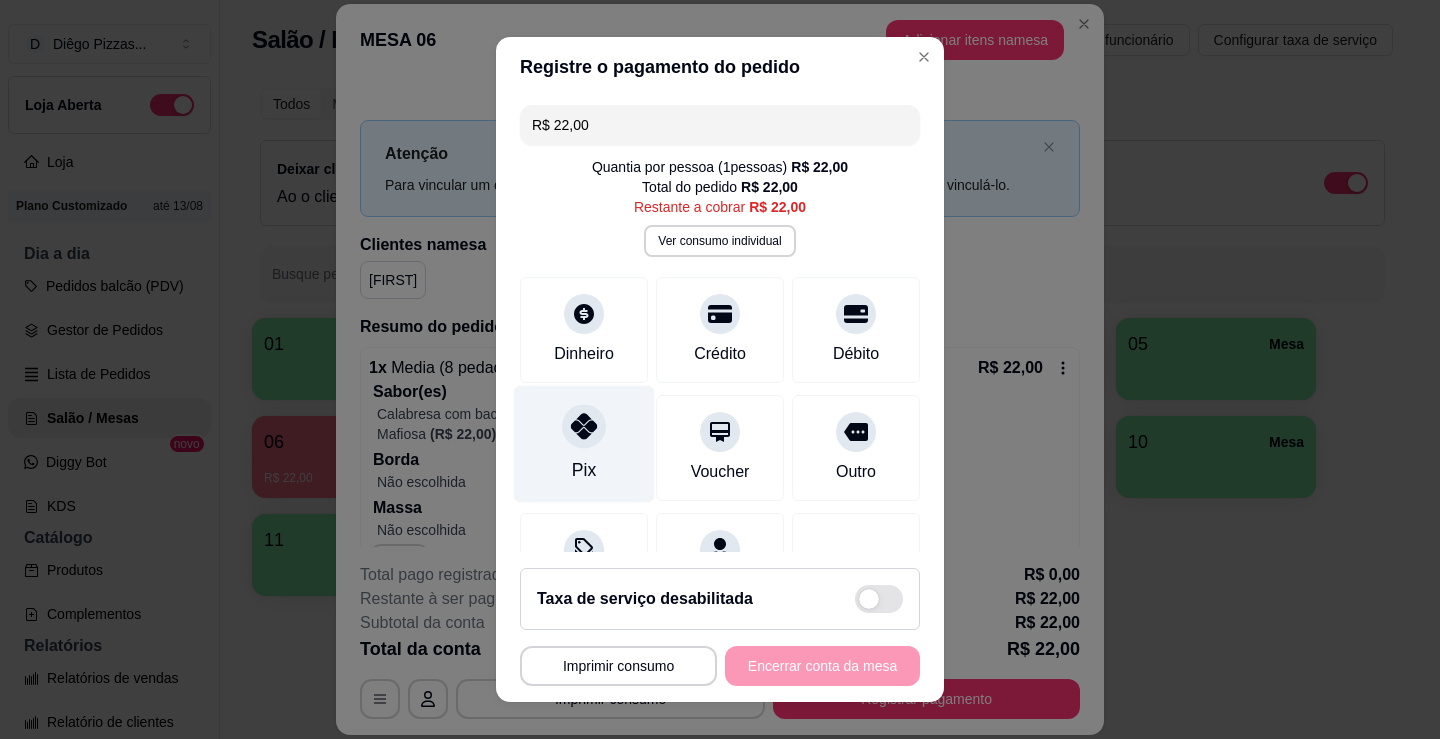 click 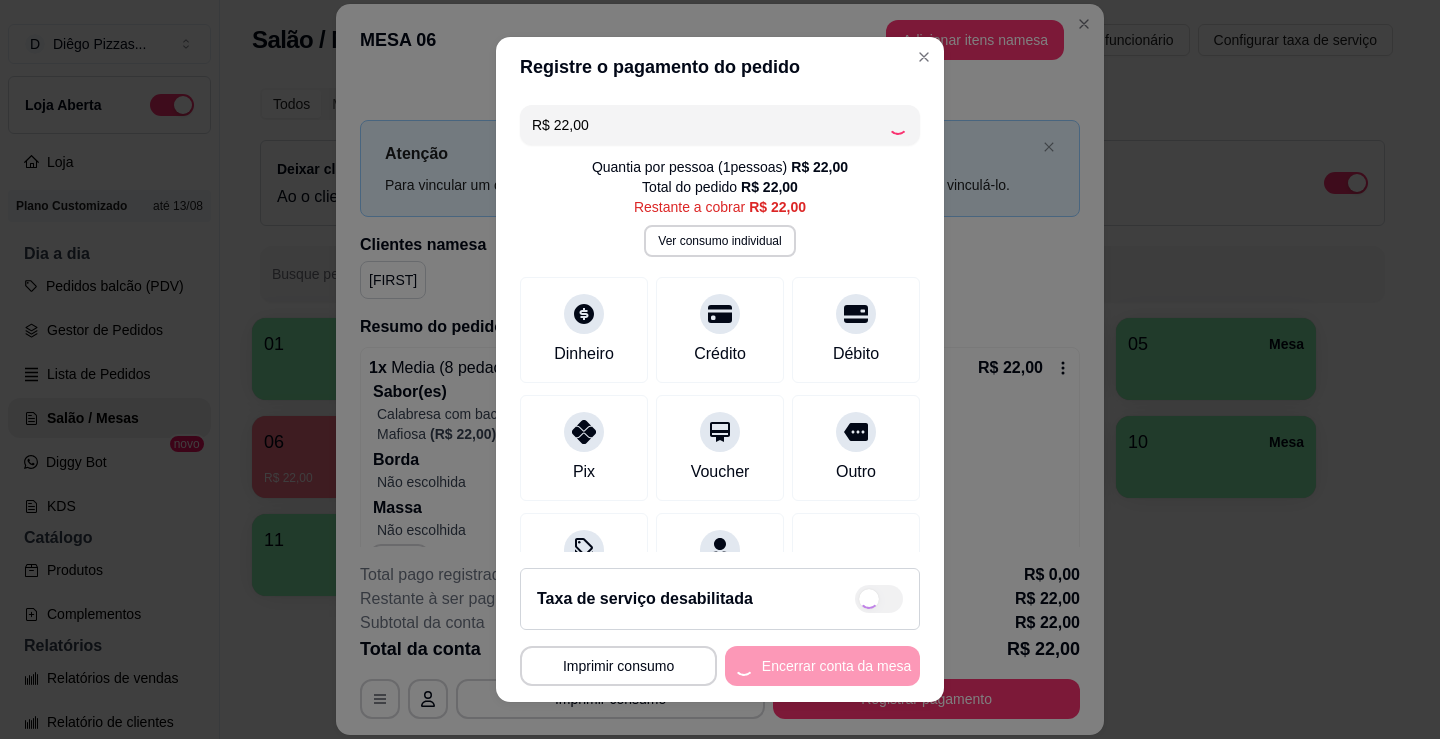 type on "R$ 0,00" 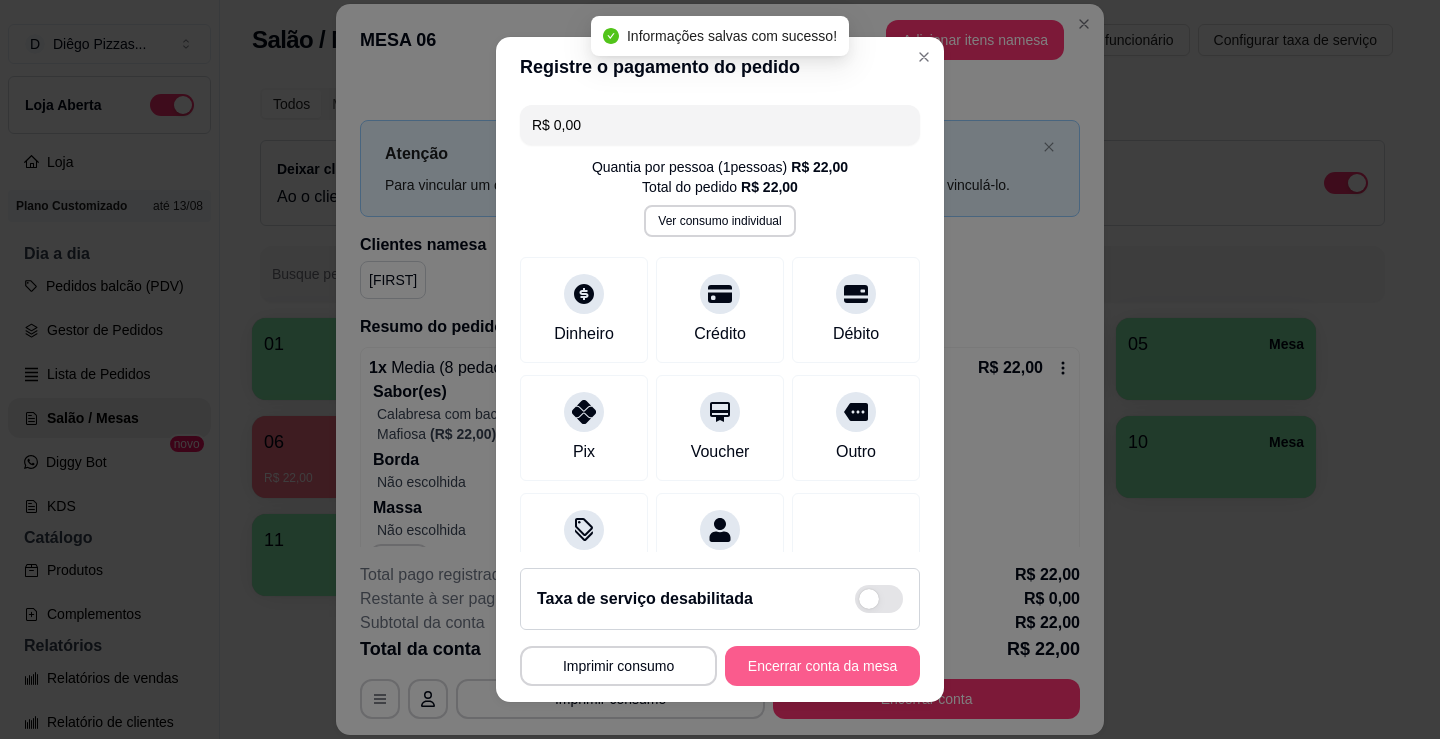 click on "Encerrar conta da mesa" at bounding box center (822, 666) 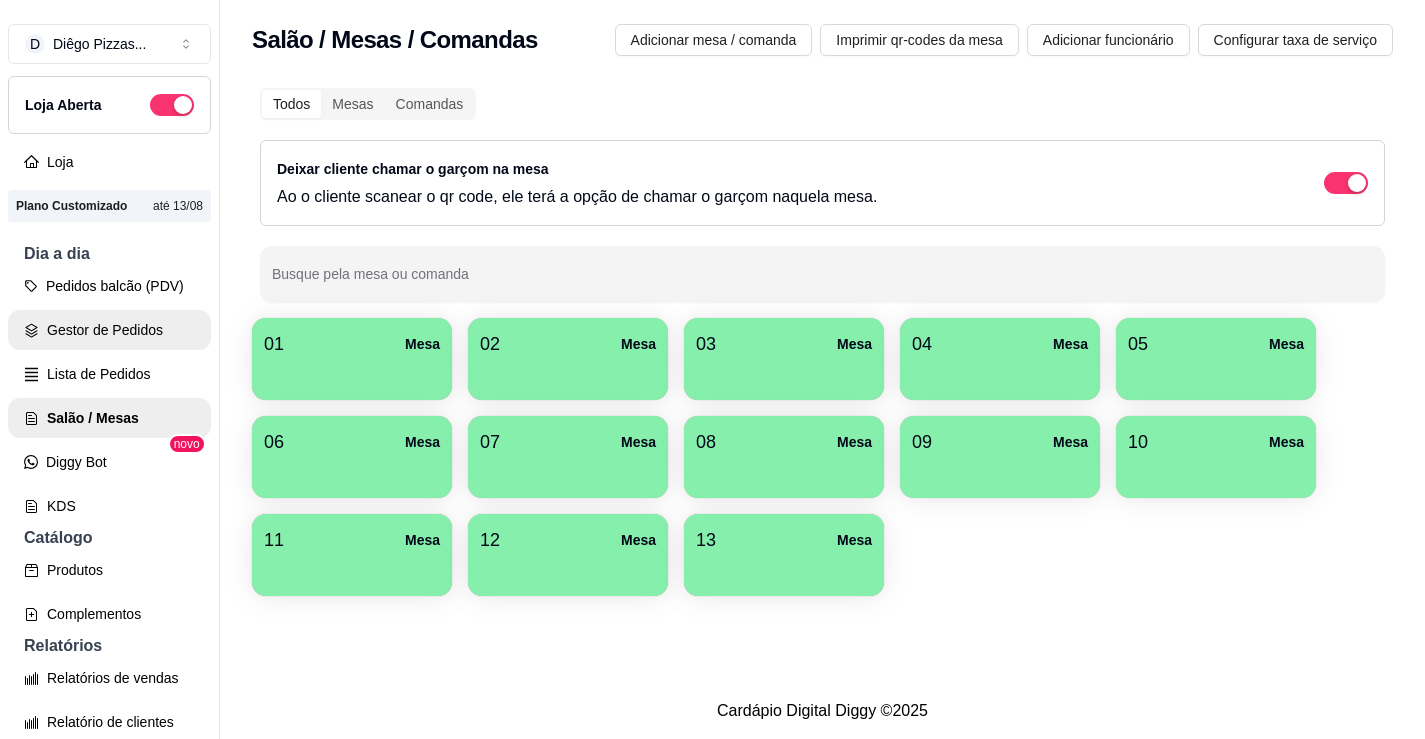 click on "Gestor de Pedidos" at bounding box center [109, 330] 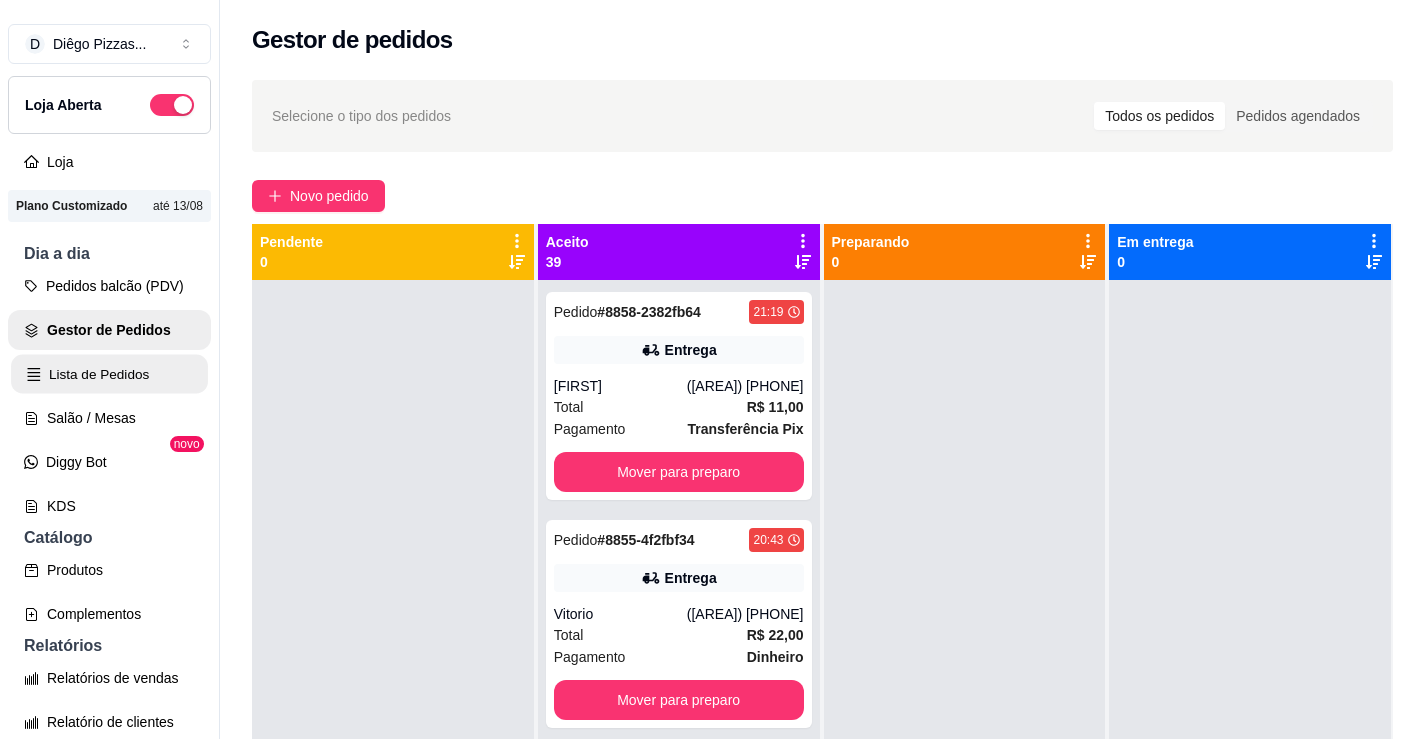 click on "Lista de Pedidos" at bounding box center [109, 374] 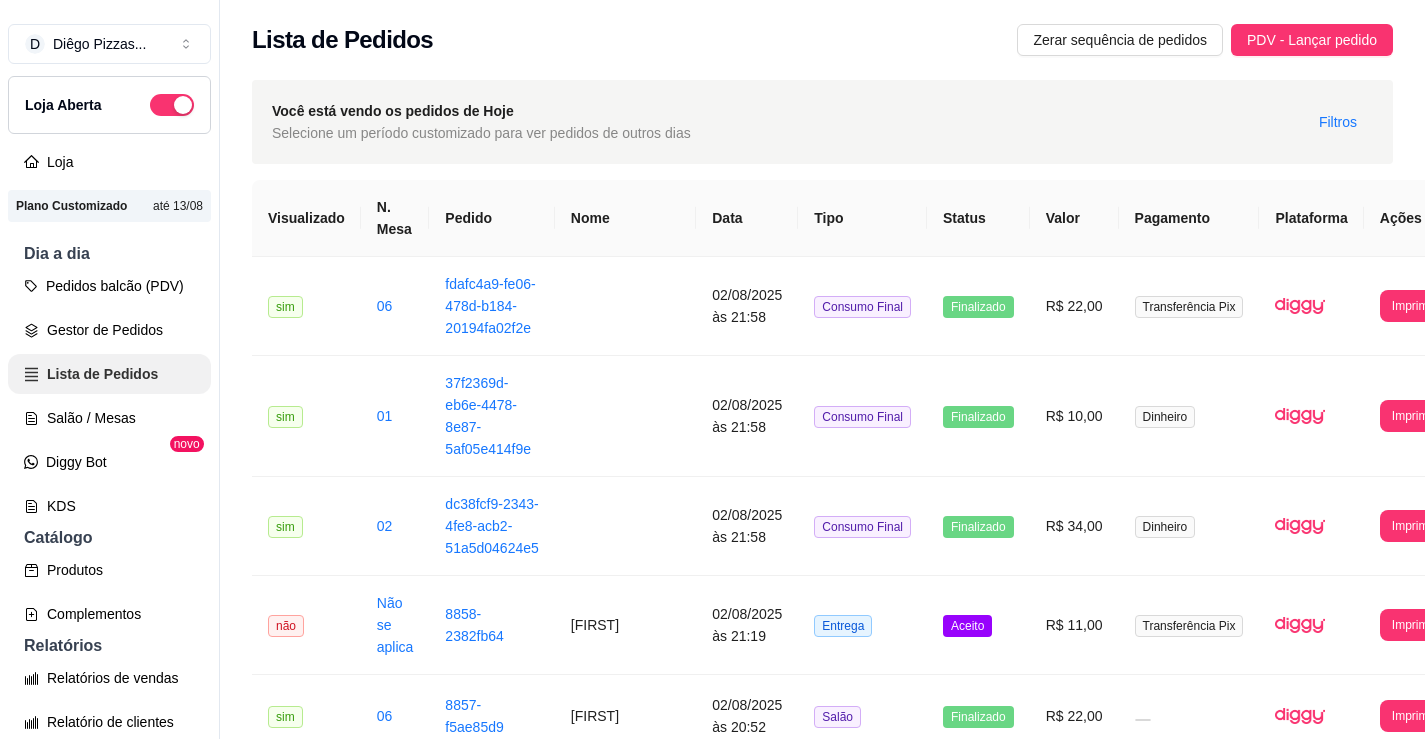 click on "Gestor de Pedidos" at bounding box center (109, 330) 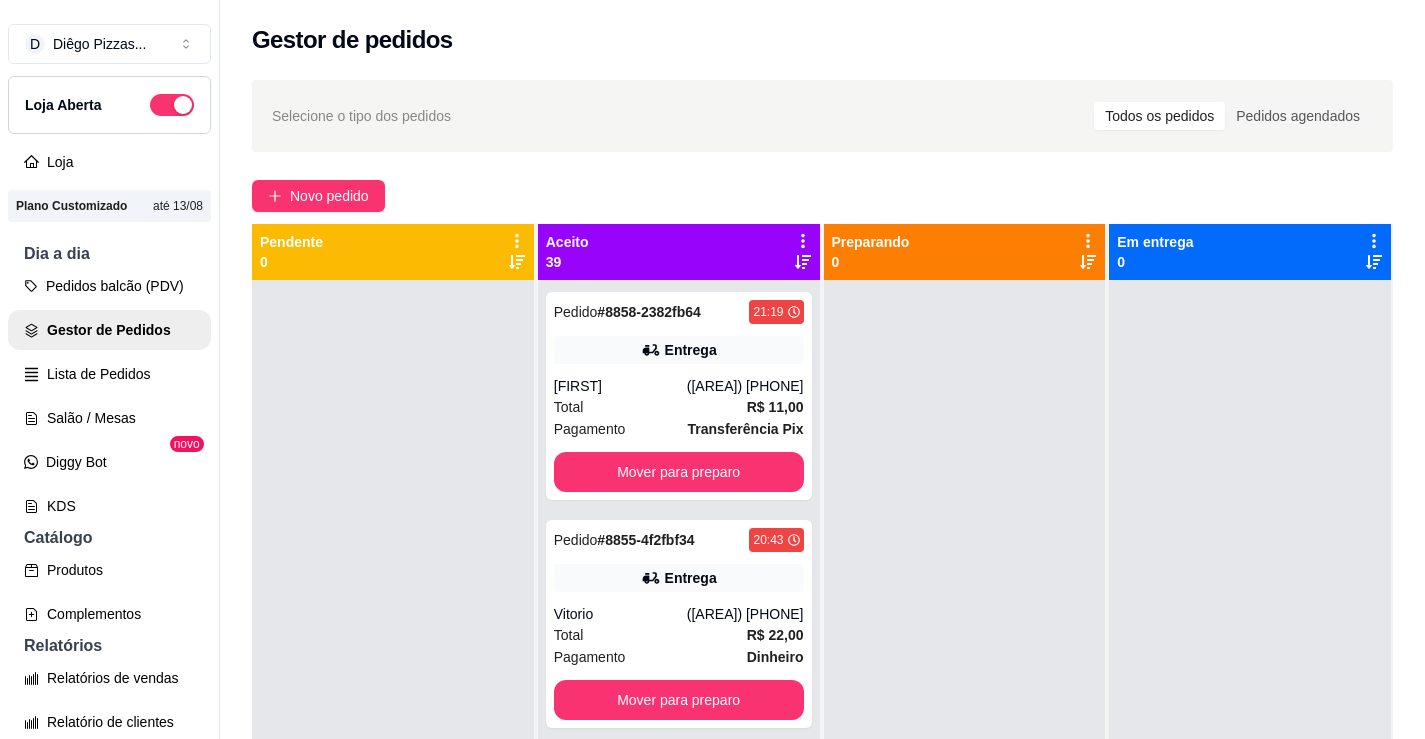 click 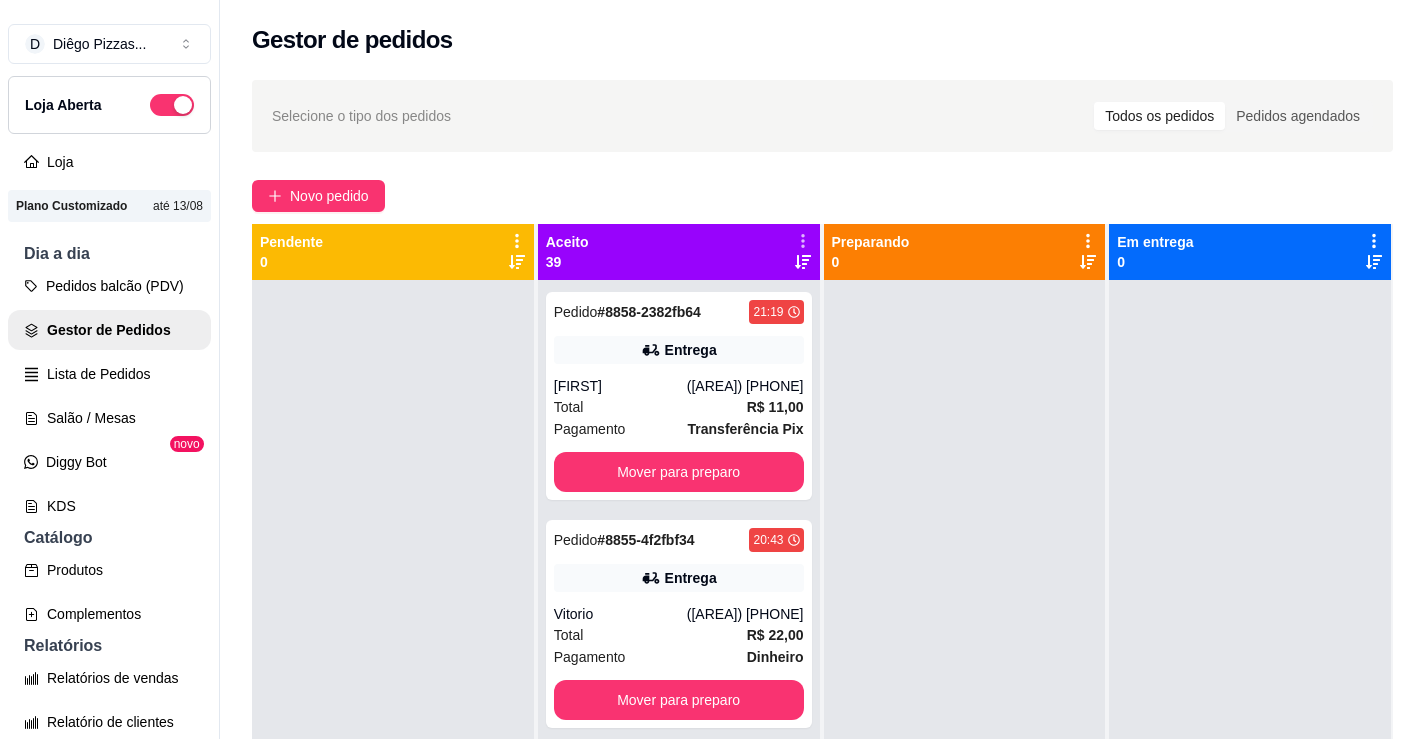 click on "Mover pedidos de etapa Com essa opção você tem a opção de mover todos os pedidos que estão em uma etapa para outra de forma rápida e fácil." at bounding box center (665, 294) 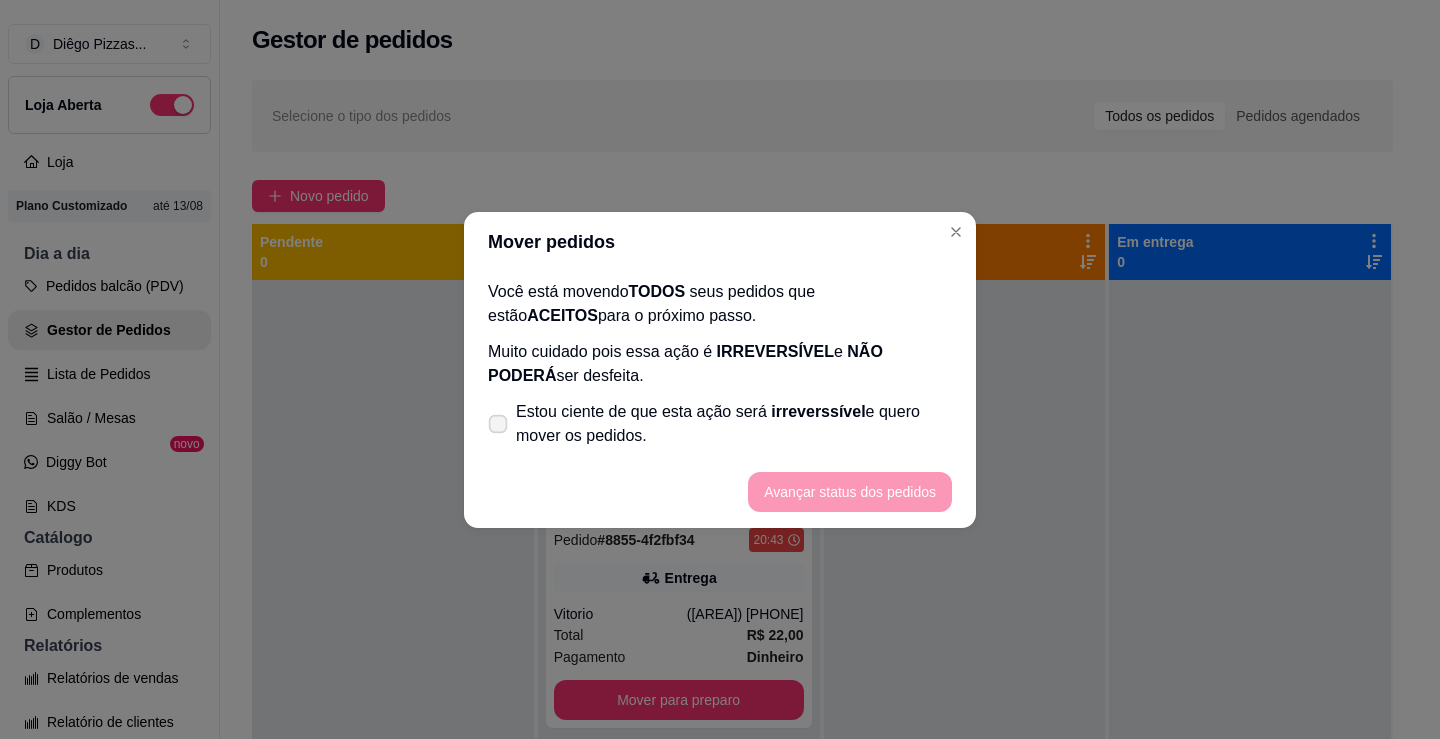click on "Estou ciente de que esta ação será   irreverssível  e quero mover os pedidos." at bounding box center (734, 424) 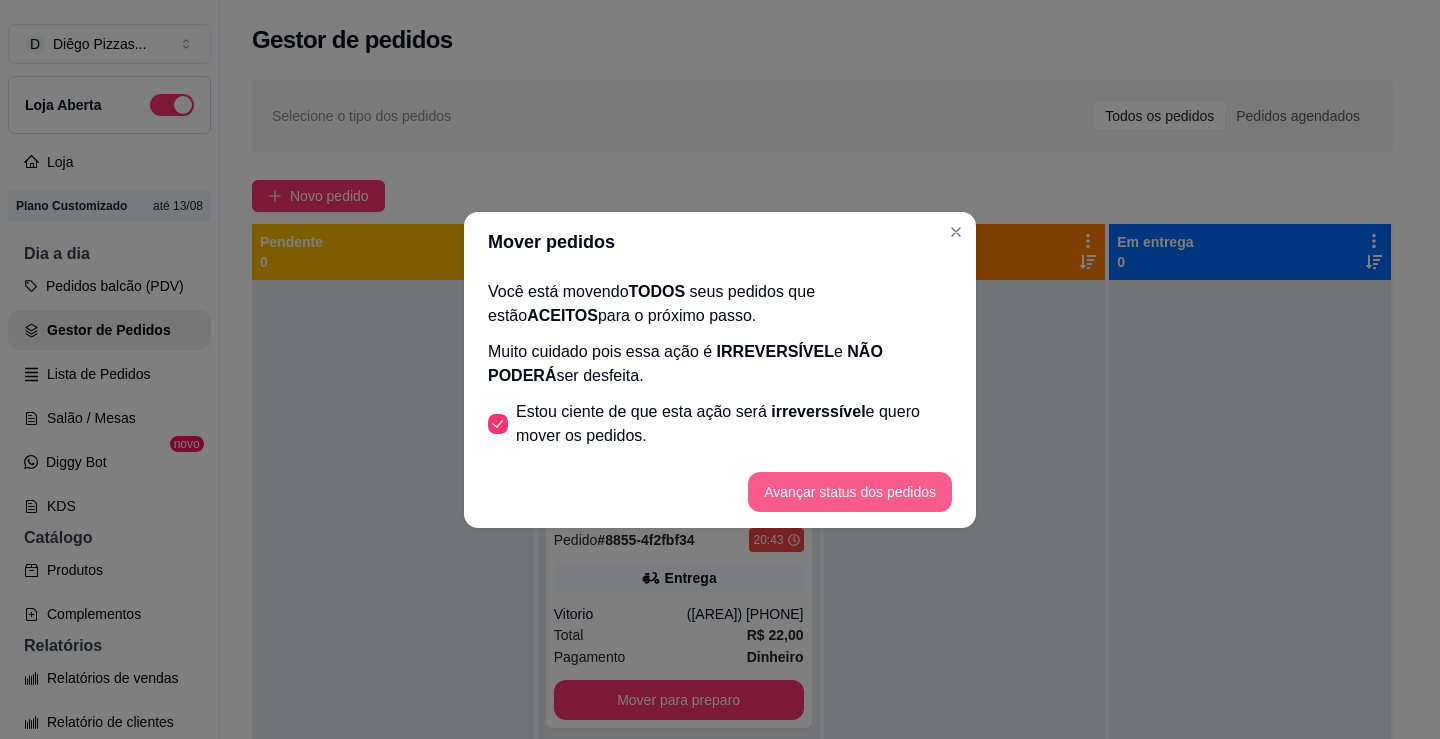 click on "Avançar status dos pedidos" at bounding box center (850, 492) 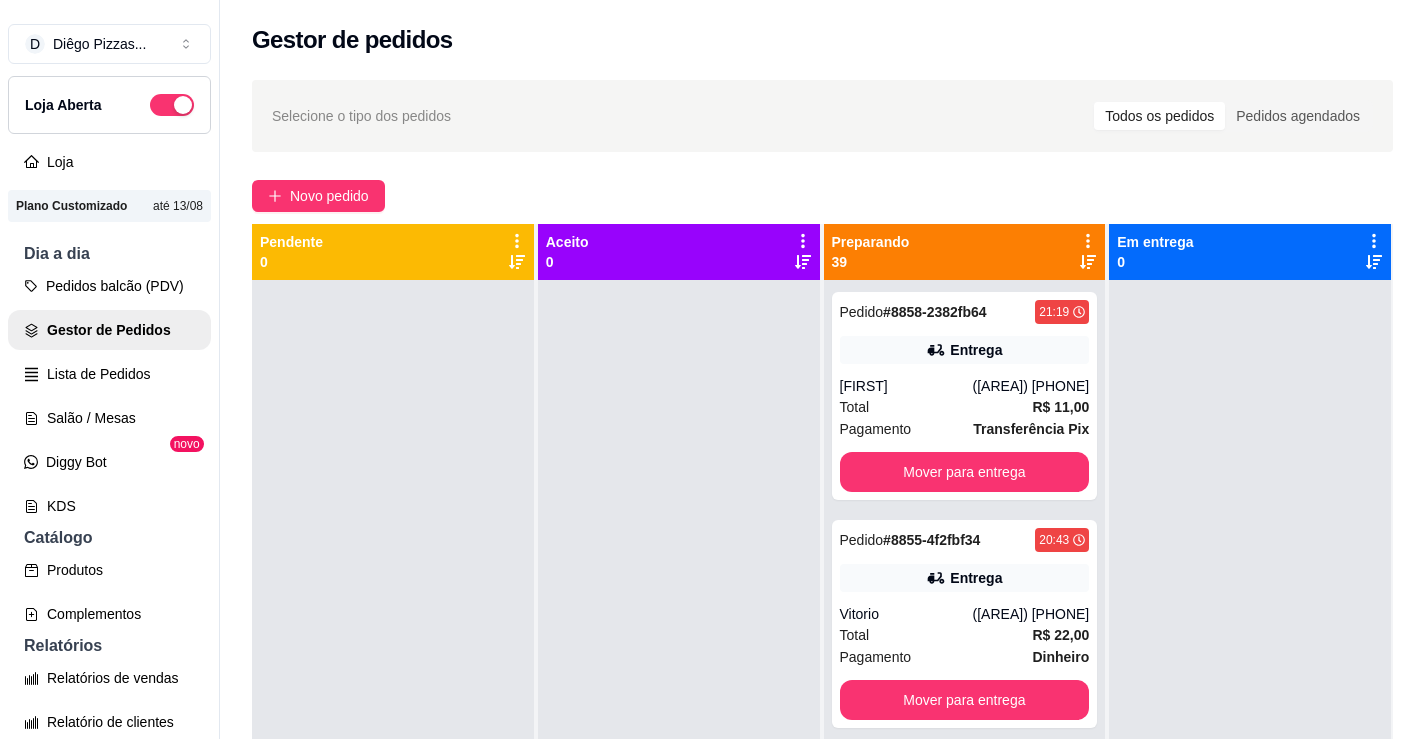 click 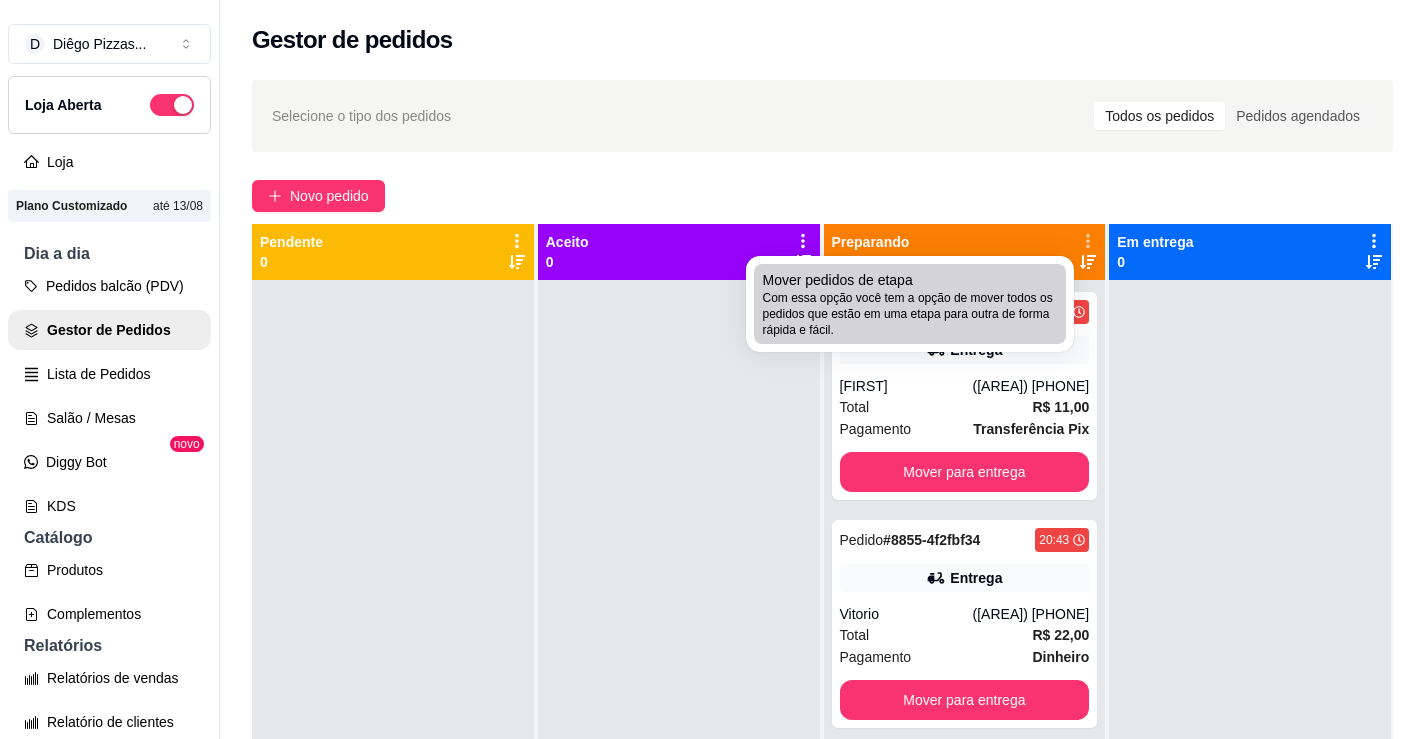 click on "Com essa opção você tem a opção de mover todos os pedidos que estão em uma etapa para outra de forma rápida e fácil." at bounding box center (910, 314) 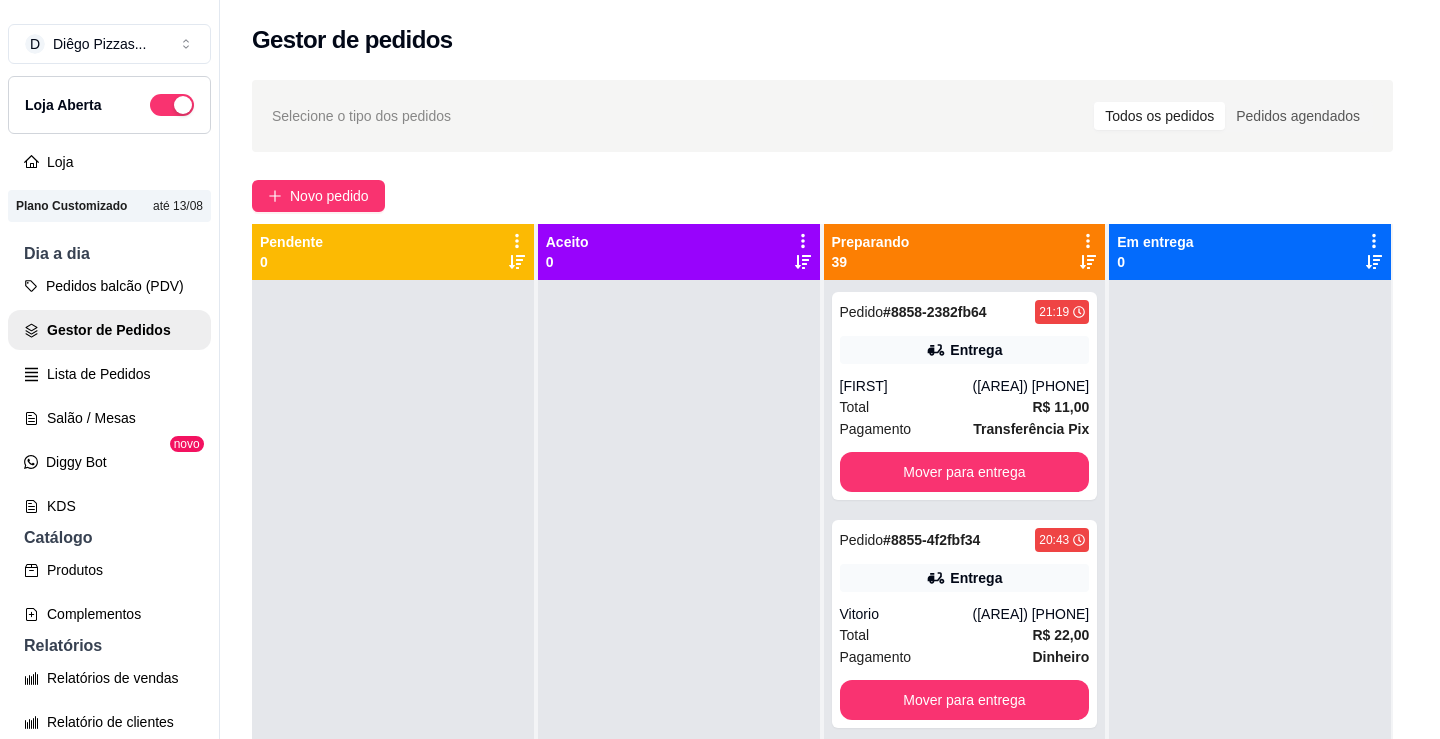 click on "Estou ciente de que esta ação será   irreverssível  e quero mover os pedidos." at bounding box center (734, 424) 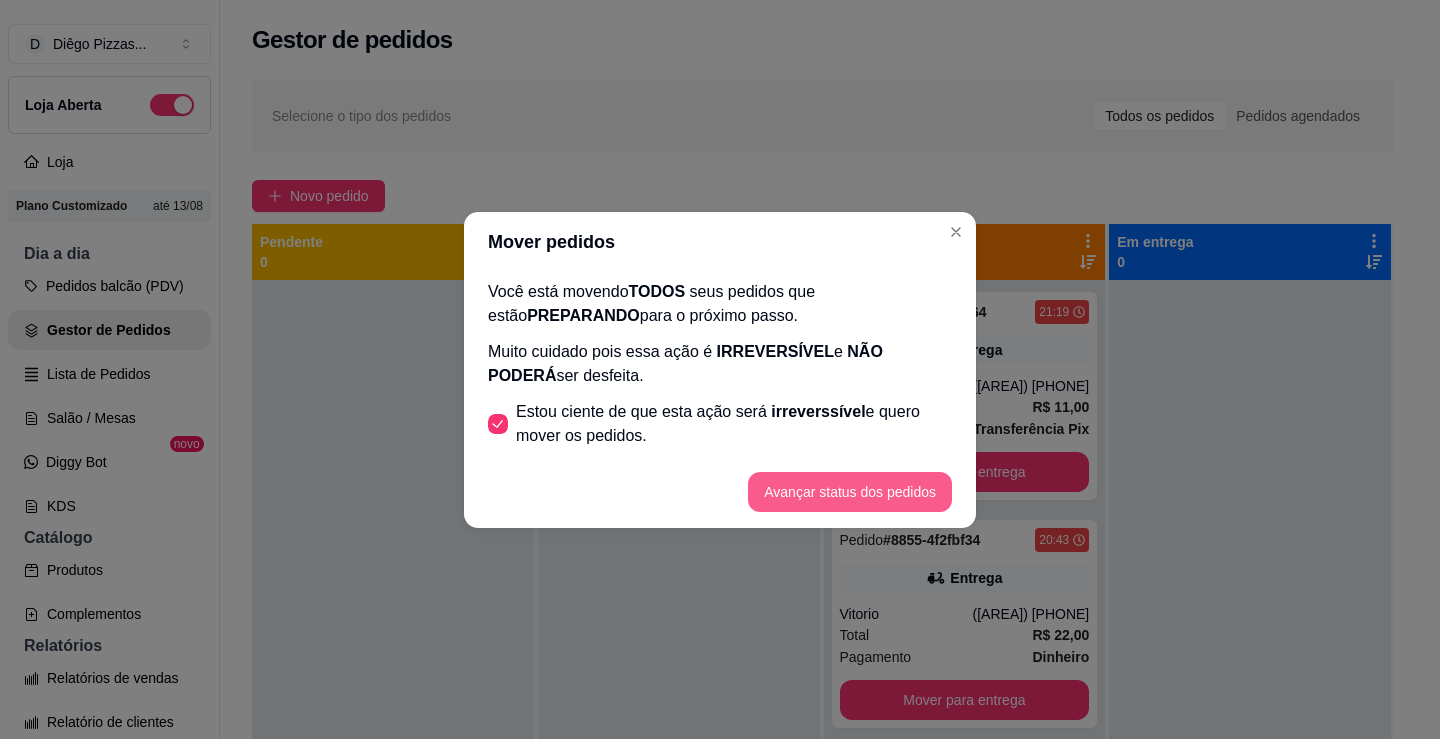 click on "Avançar status dos pedidos" at bounding box center (850, 492) 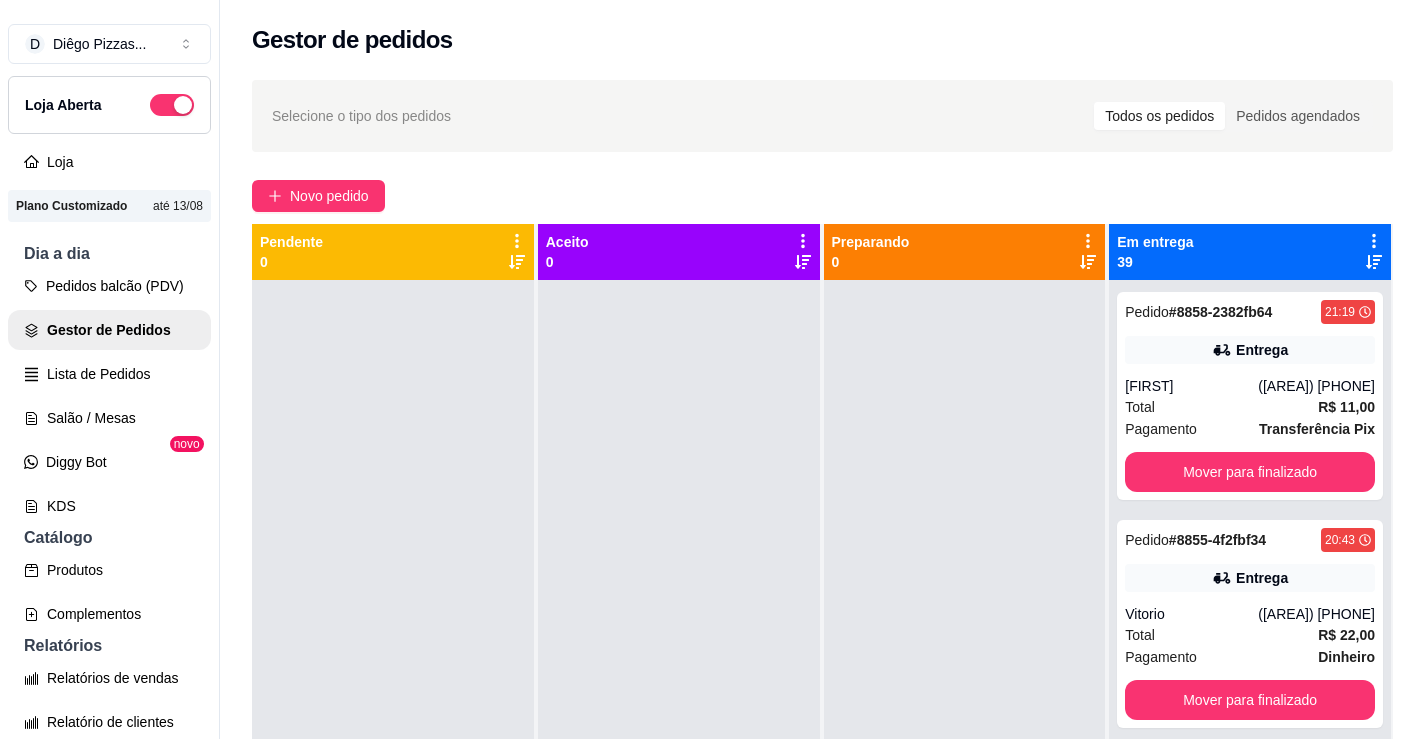 click 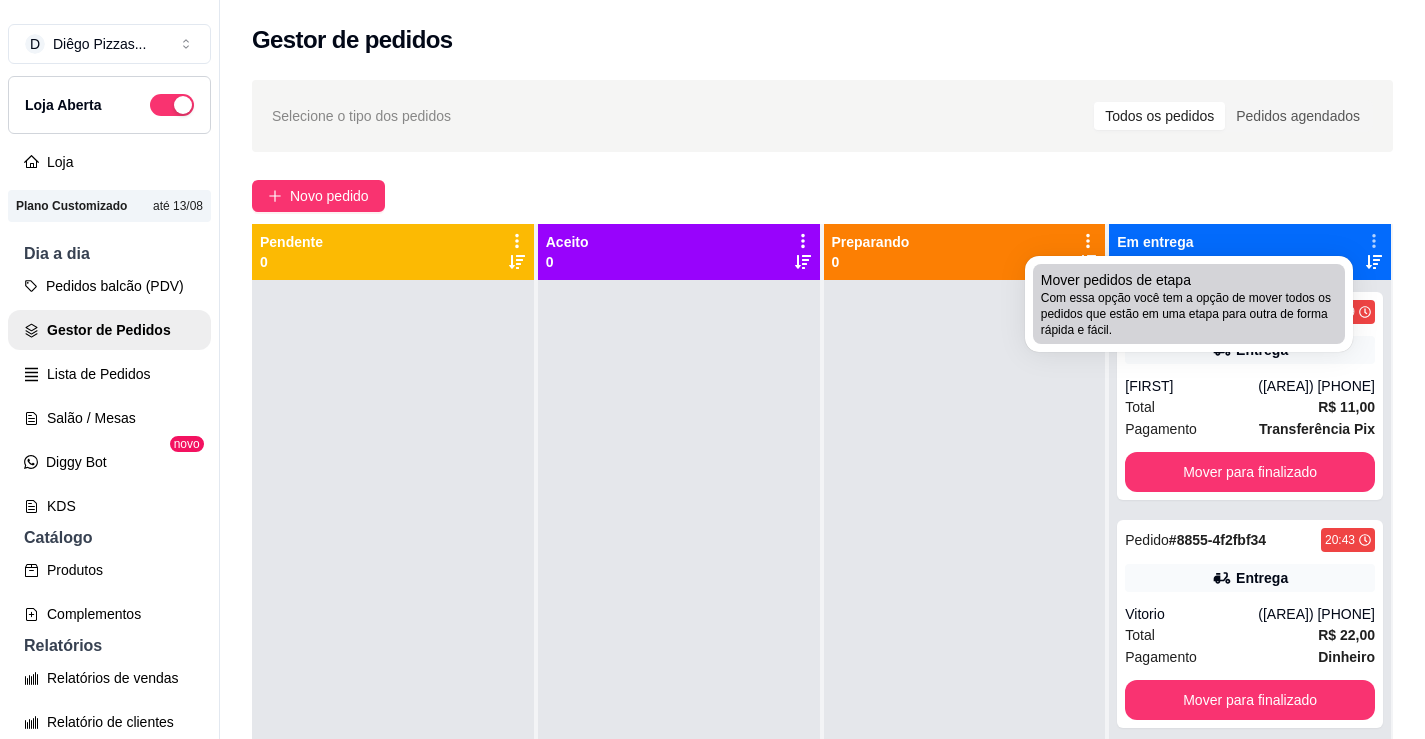 click on "Com essa opção você tem a opção de mover todos os pedidos que estão em uma etapa para outra de forma rápida e fácil." at bounding box center [1189, 314] 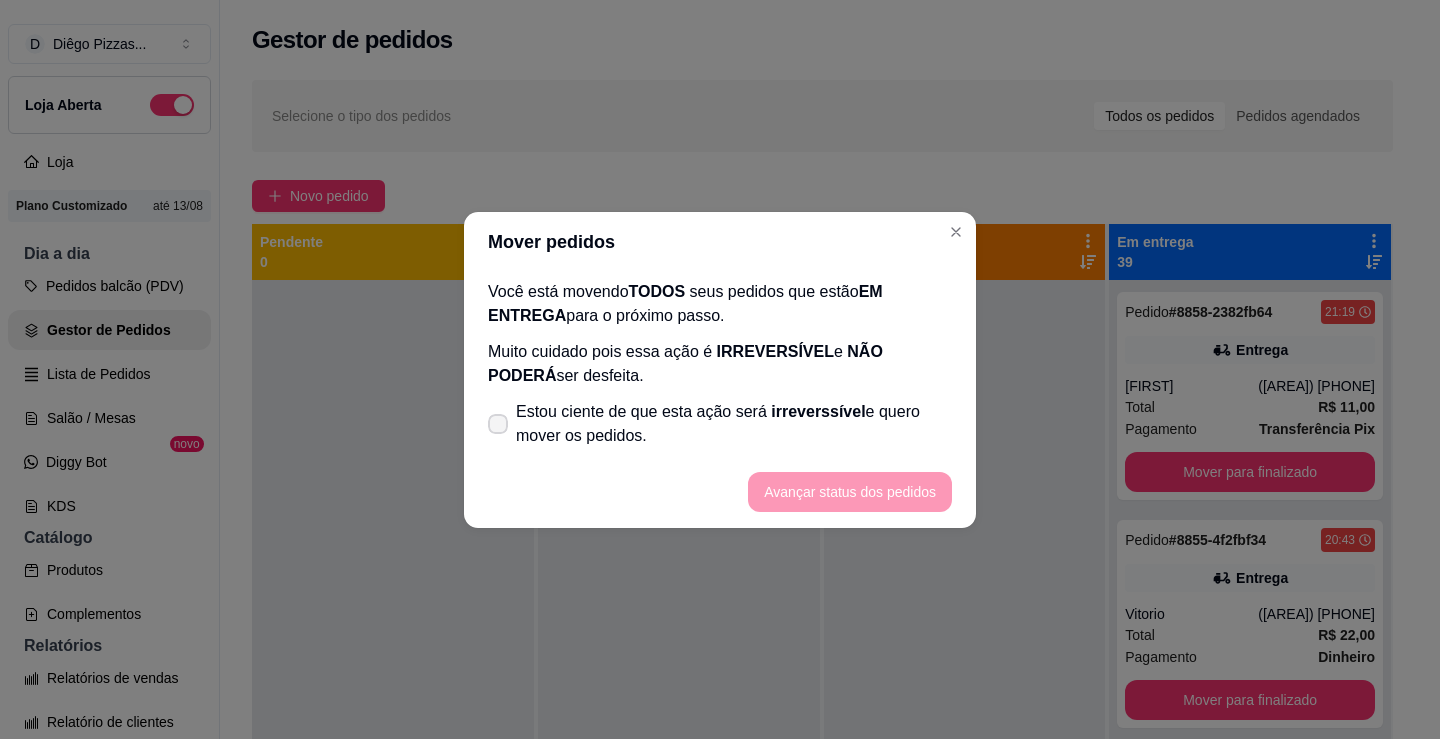 click on "Estou ciente de que esta ação será   irreverssível  e quero mover os pedidos." at bounding box center [734, 424] 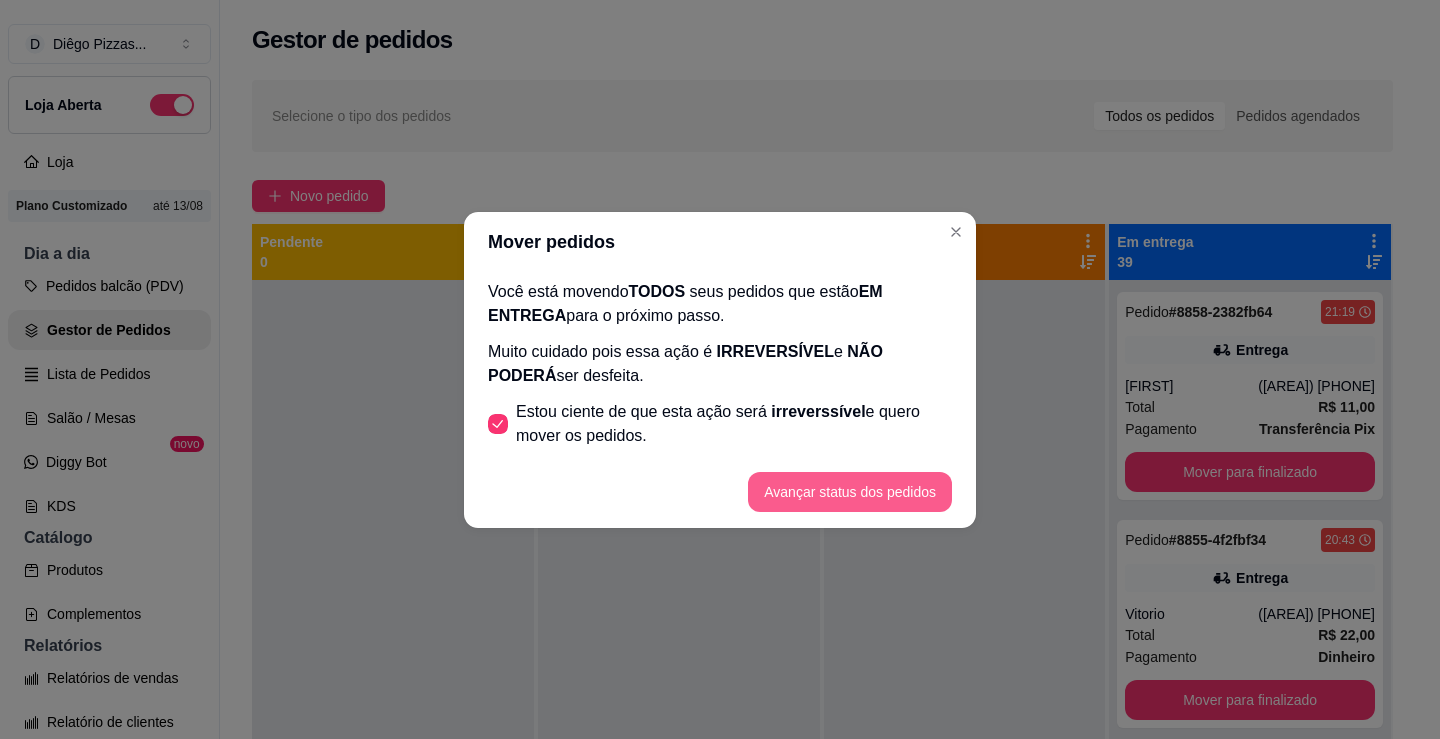 click on "Avançar status dos pedidos" at bounding box center (850, 492) 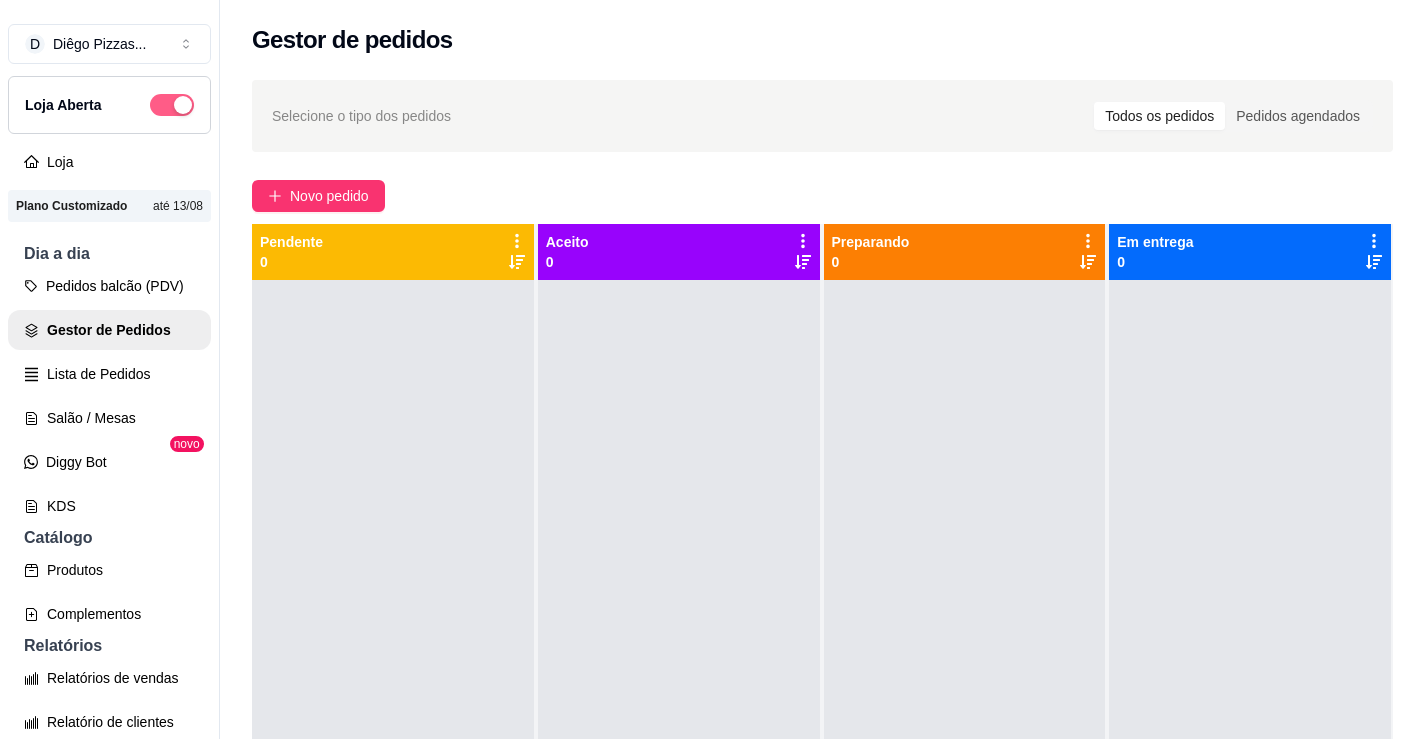 click at bounding box center [172, 105] 